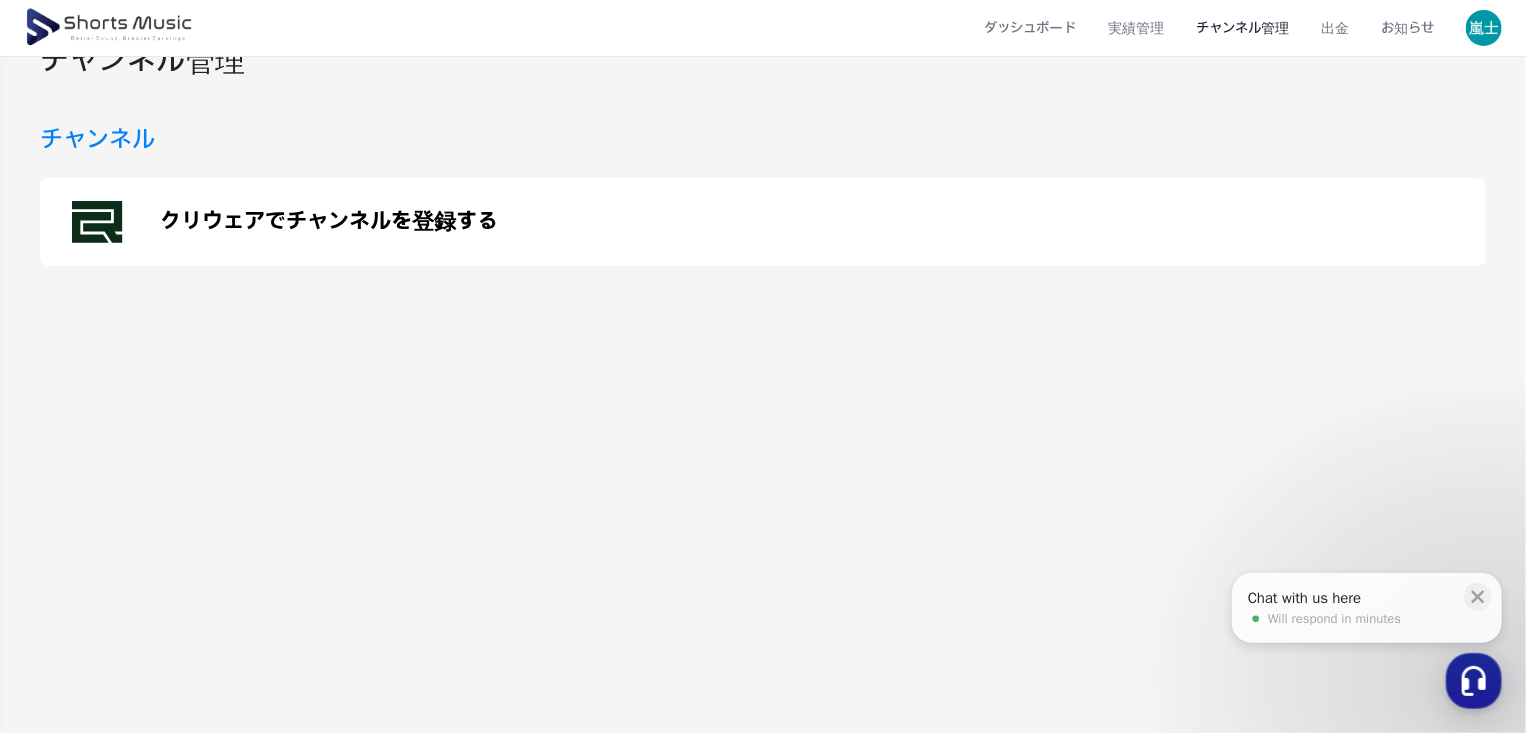 scroll, scrollTop: 100, scrollLeft: 0, axis: vertical 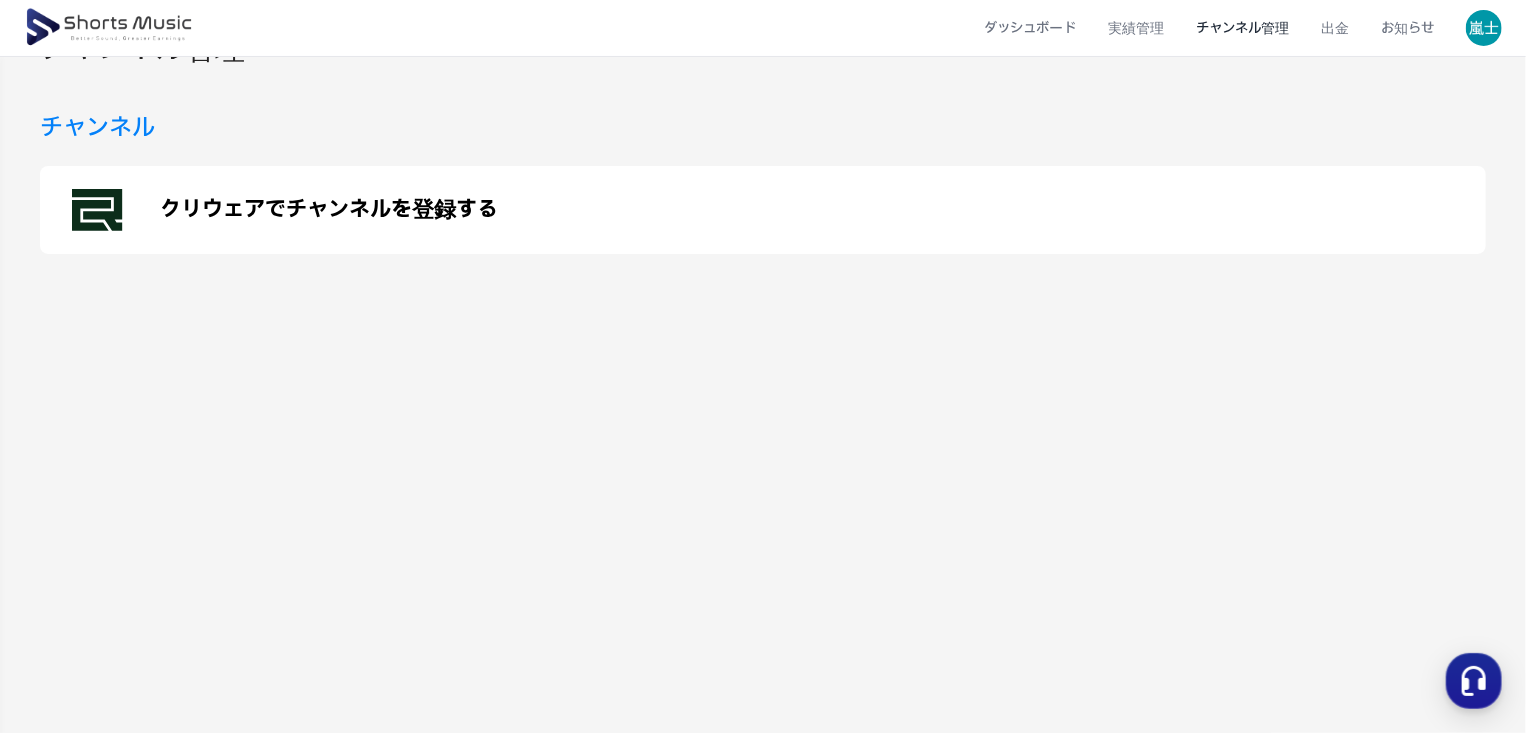 click at bounding box center [110, 28] 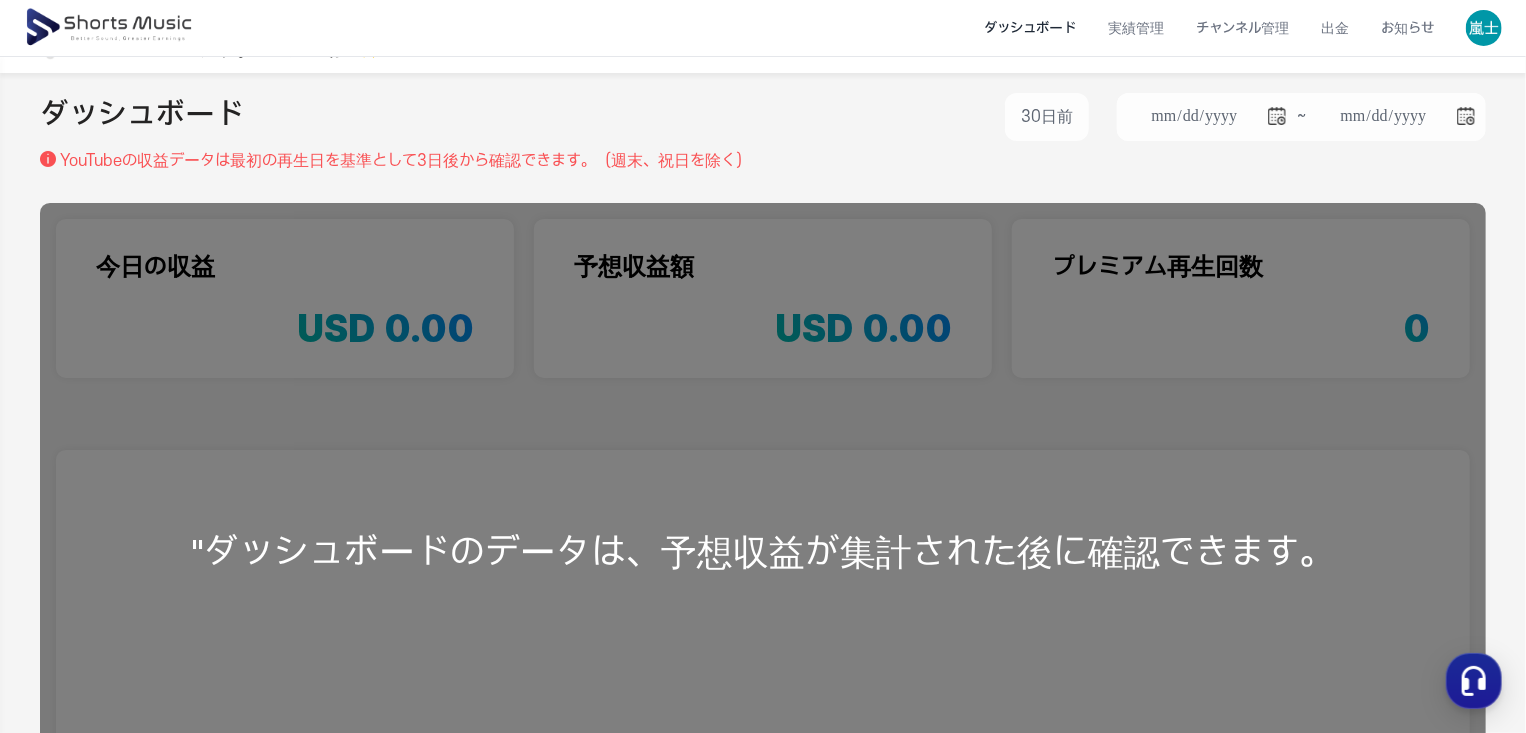 scroll, scrollTop: 0, scrollLeft: 0, axis: both 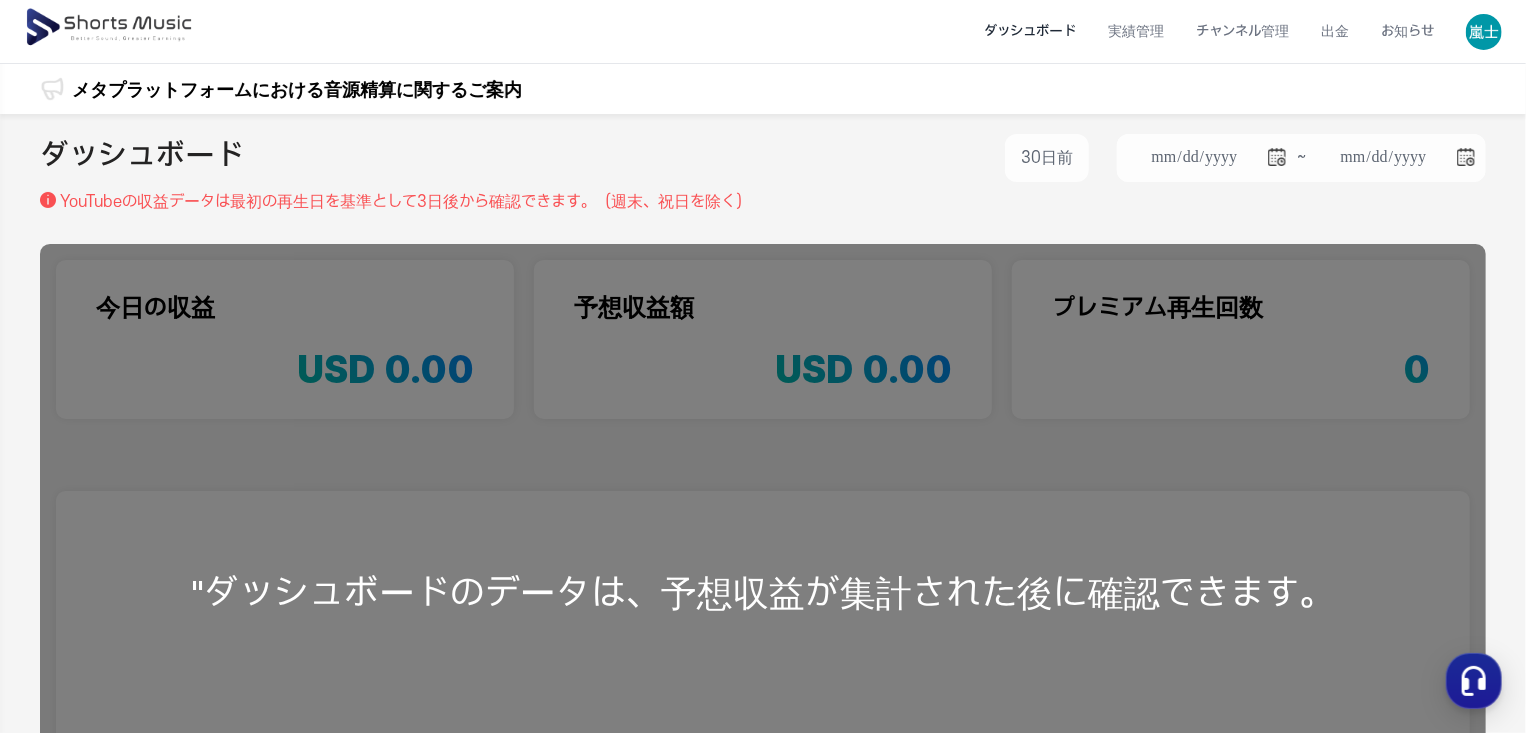 click at bounding box center (110, 28) 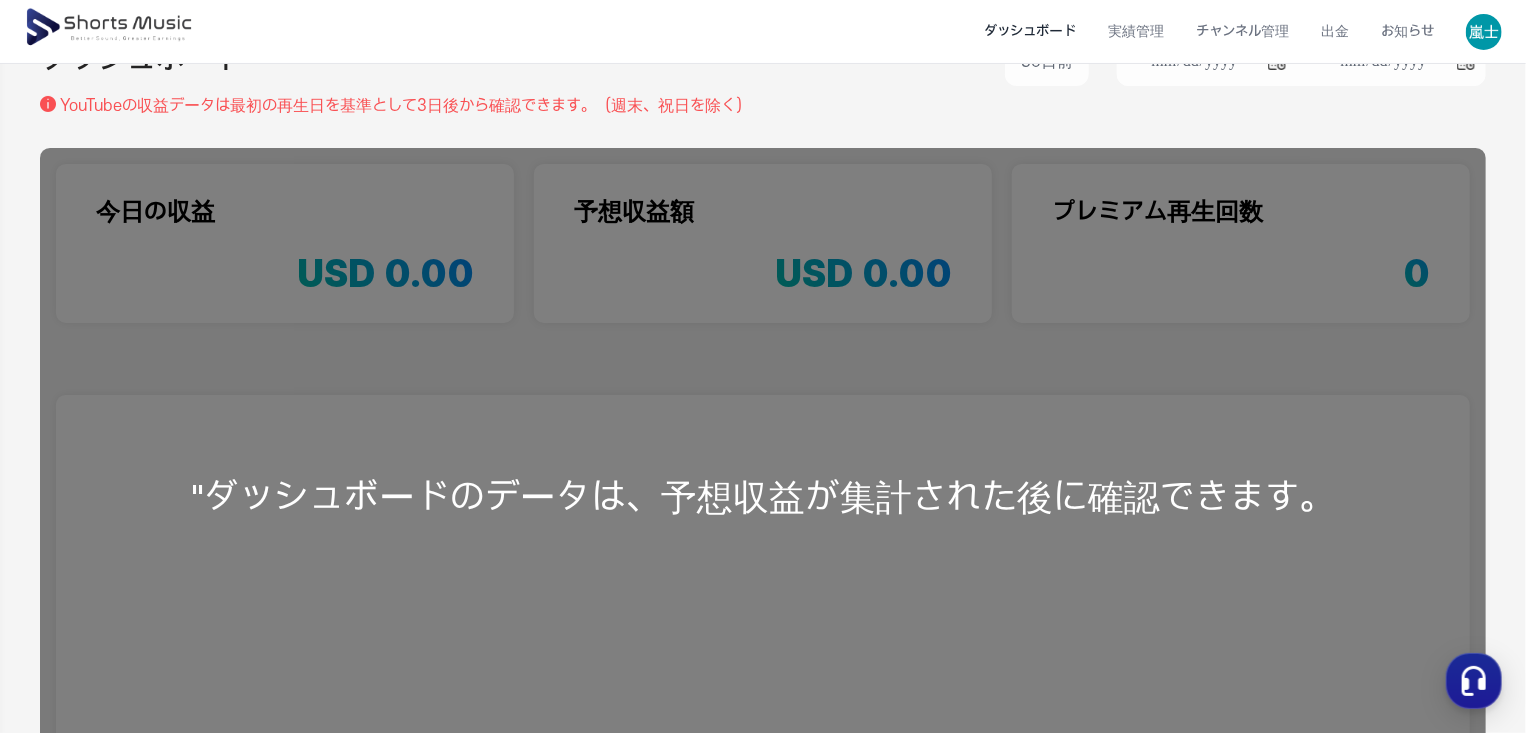scroll, scrollTop: 0, scrollLeft: 0, axis: both 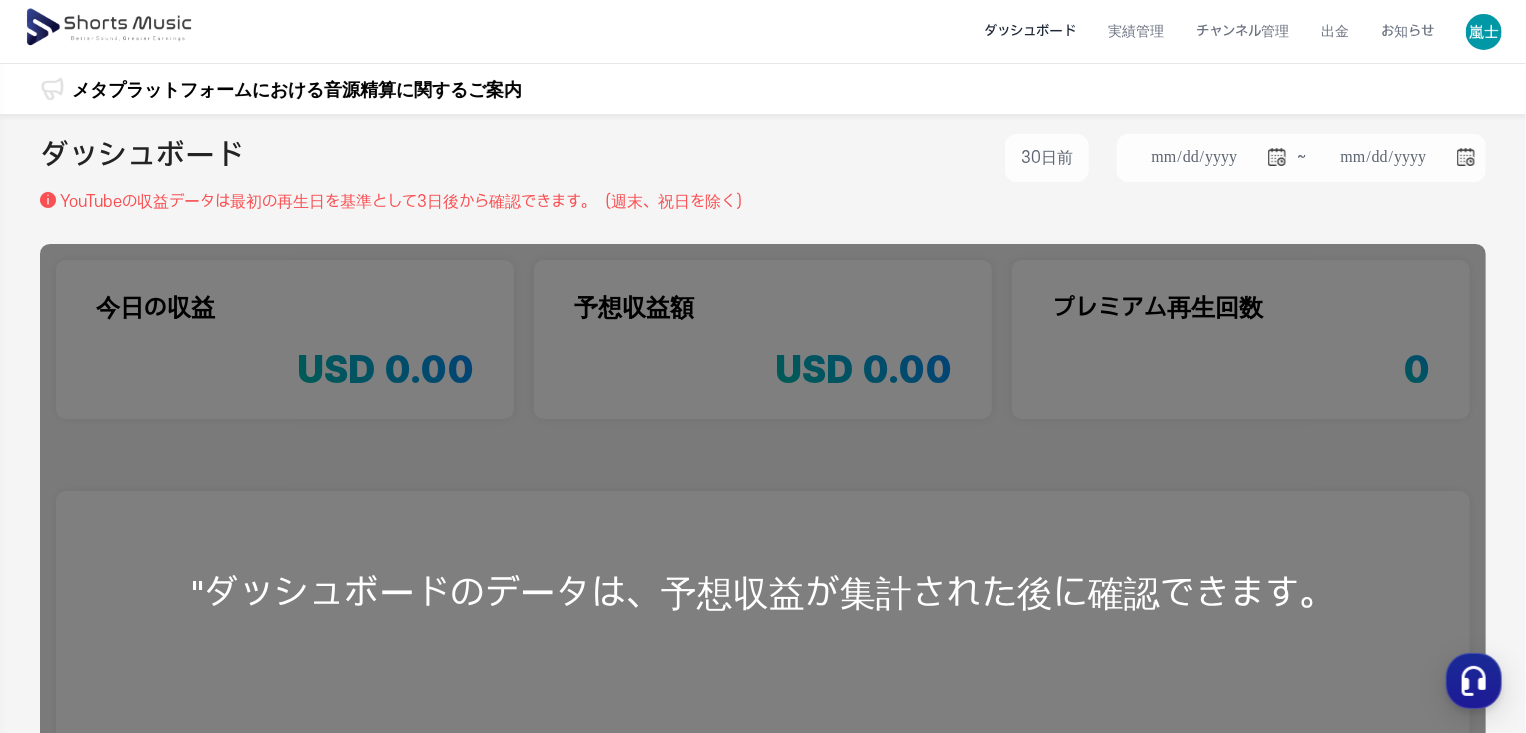 click at bounding box center [1484, 32] 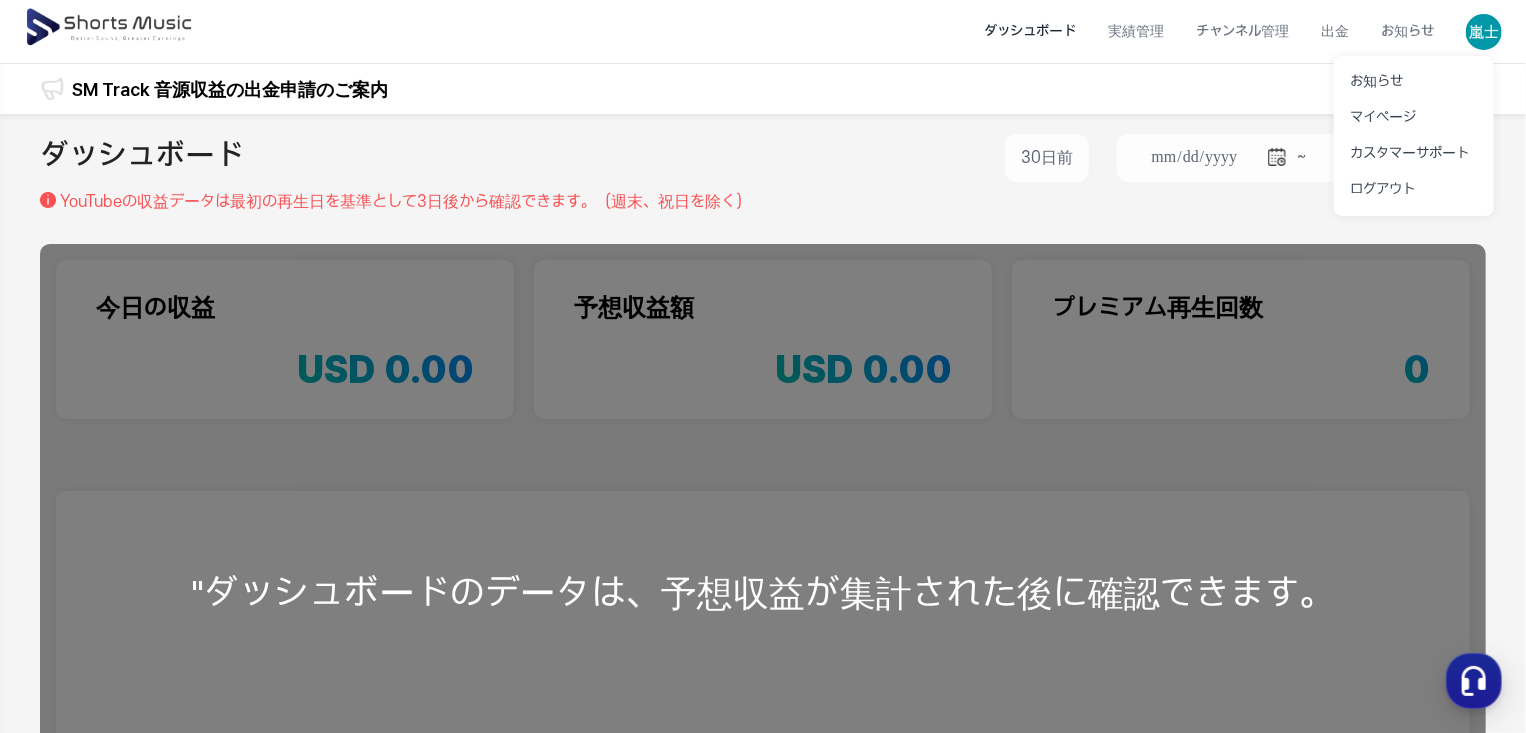 click at bounding box center (763, 366) 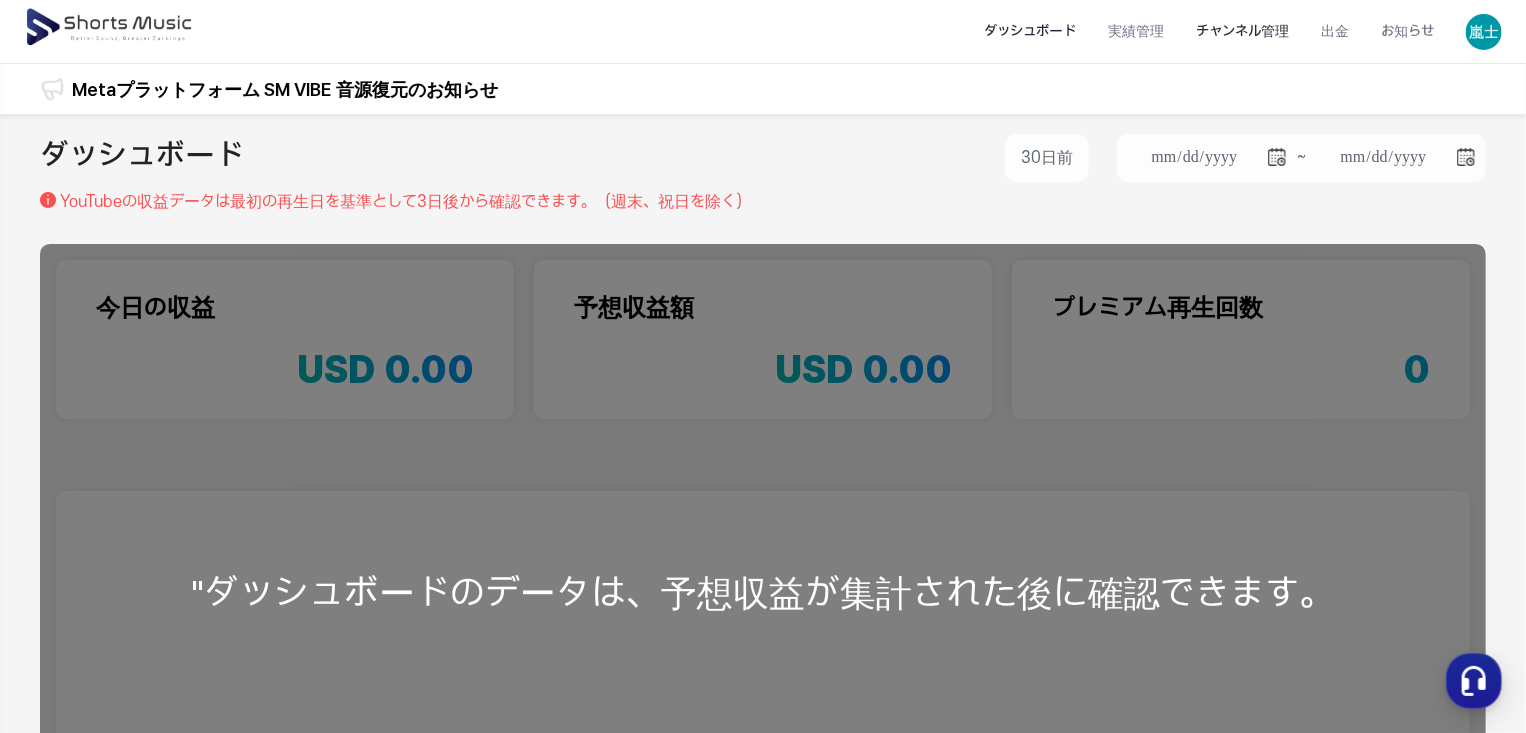 click on "チャンネル管理" at bounding box center (1242, 31) 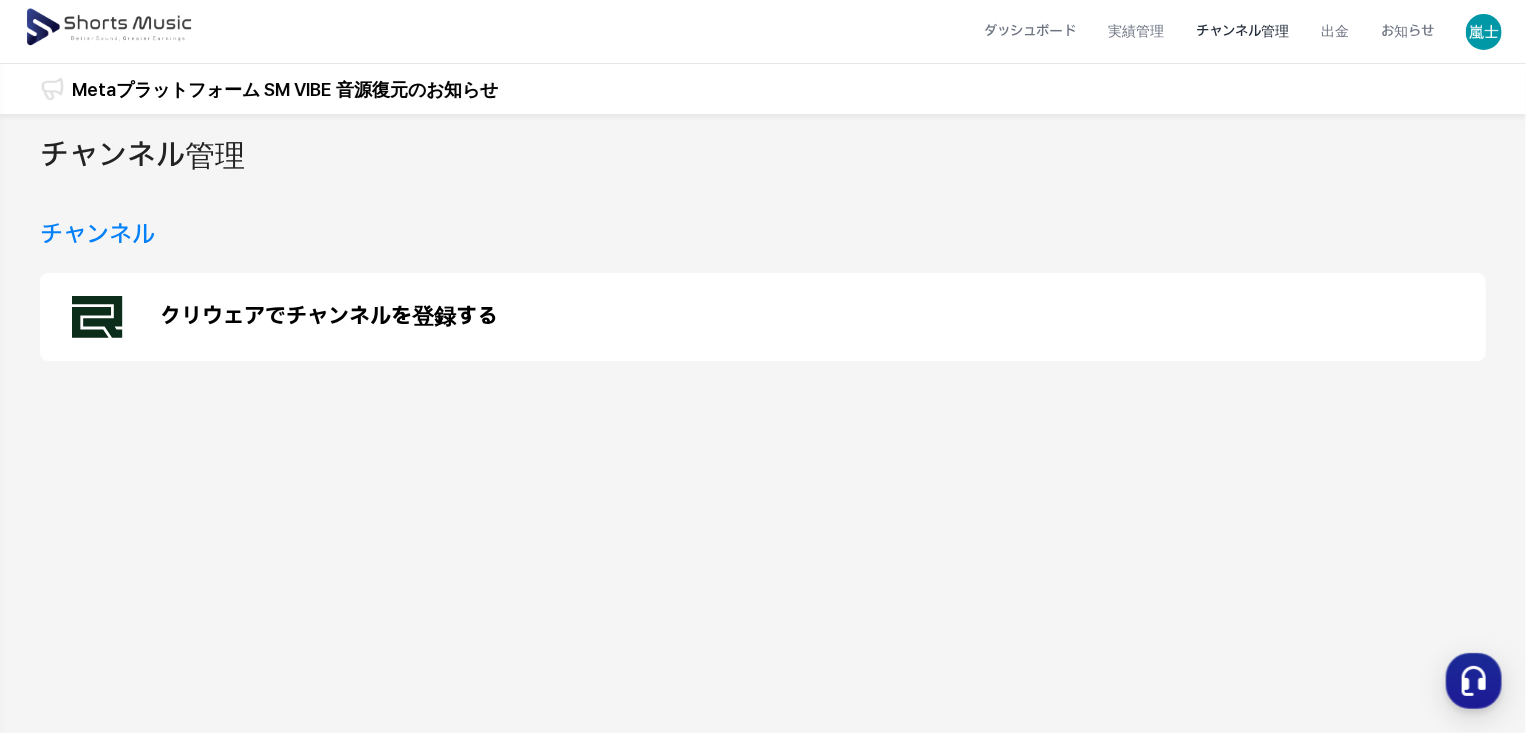 click on "Metaプラットフォーム SM VIBE 音源復元のお知らせ" at bounding box center (285, 89) 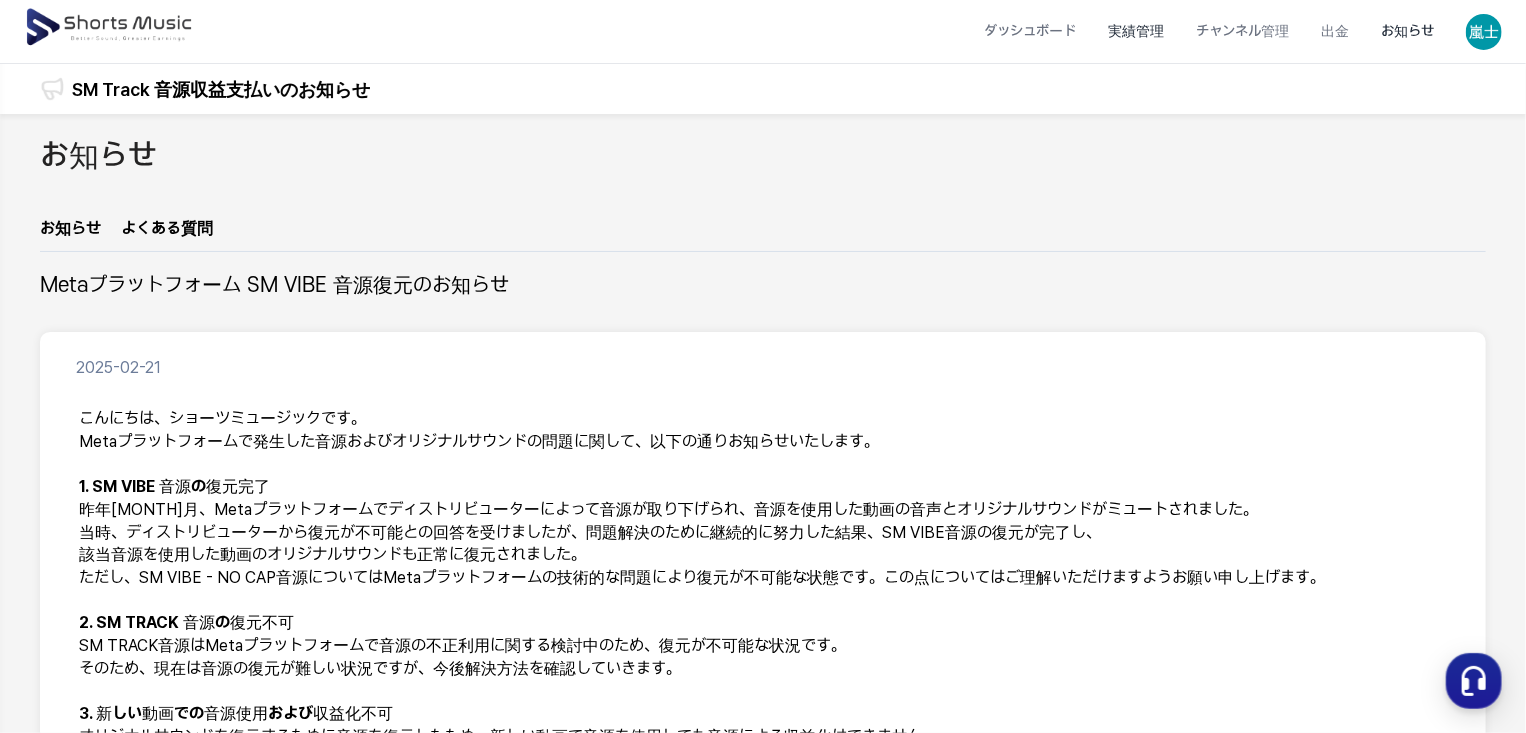 click on "実績管理" at bounding box center [1136, 31] 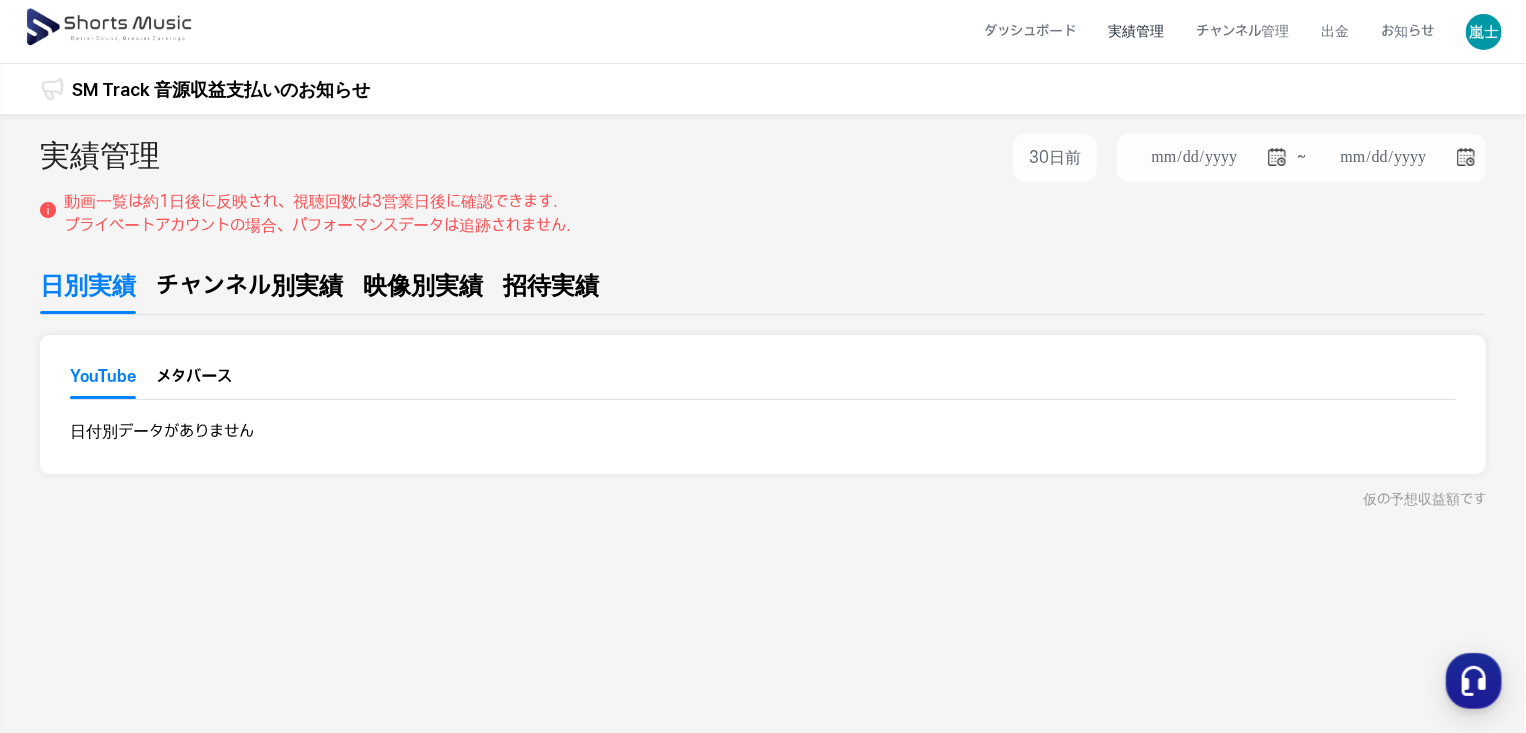click on "映像別実績" at bounding box center (423, 286) 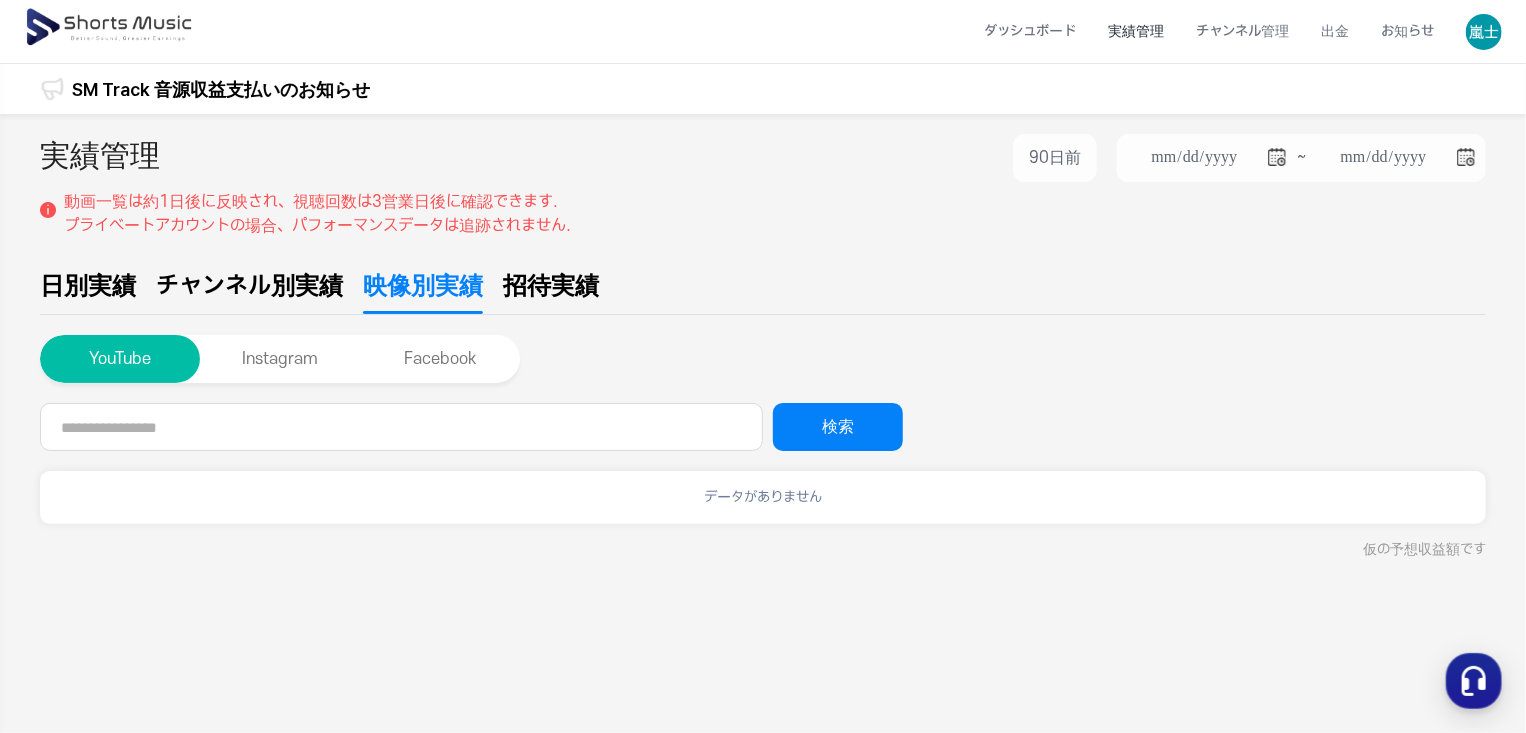 click on "チャンネル別実績" at bounding box center [249, 286] 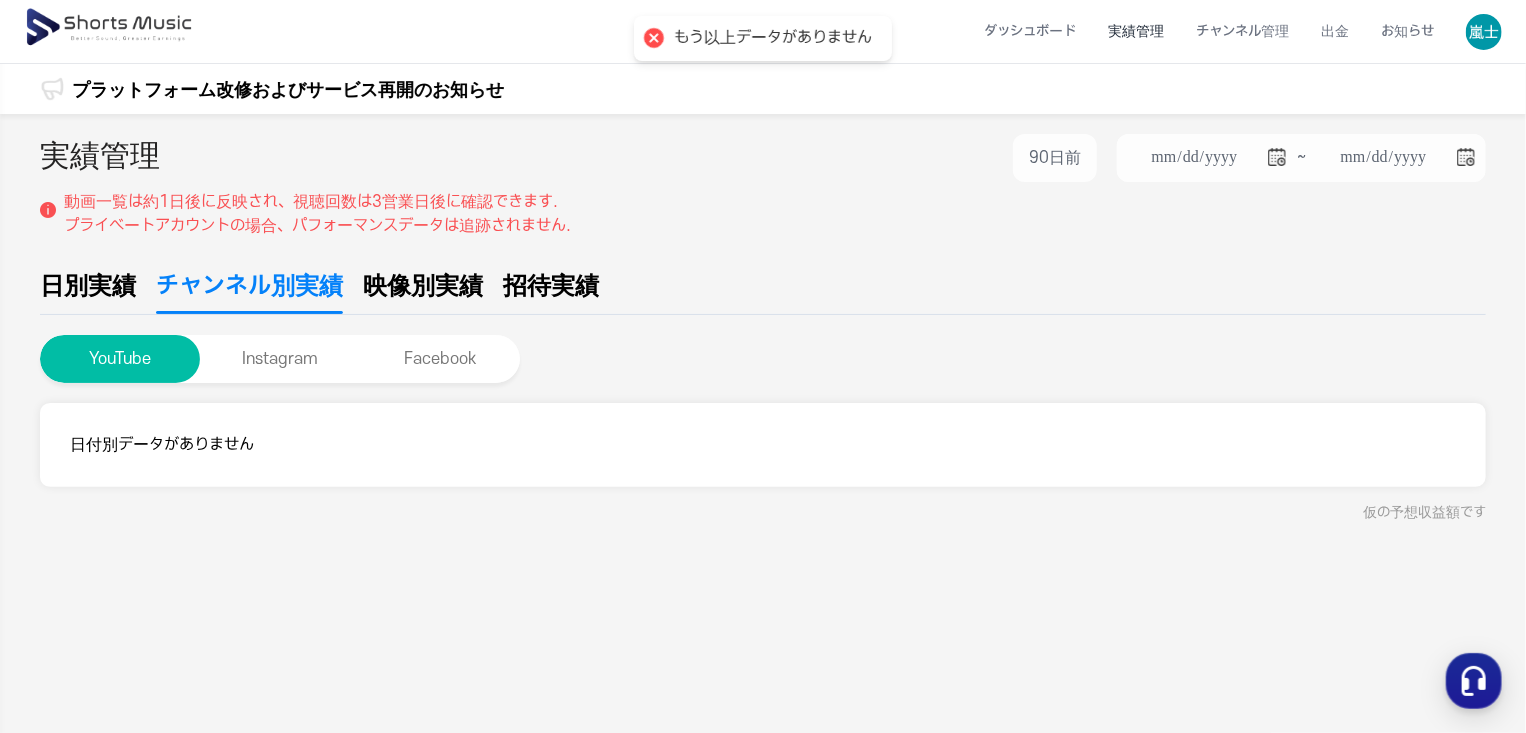 click on "映像別実績" at bounding box center (423, 286) 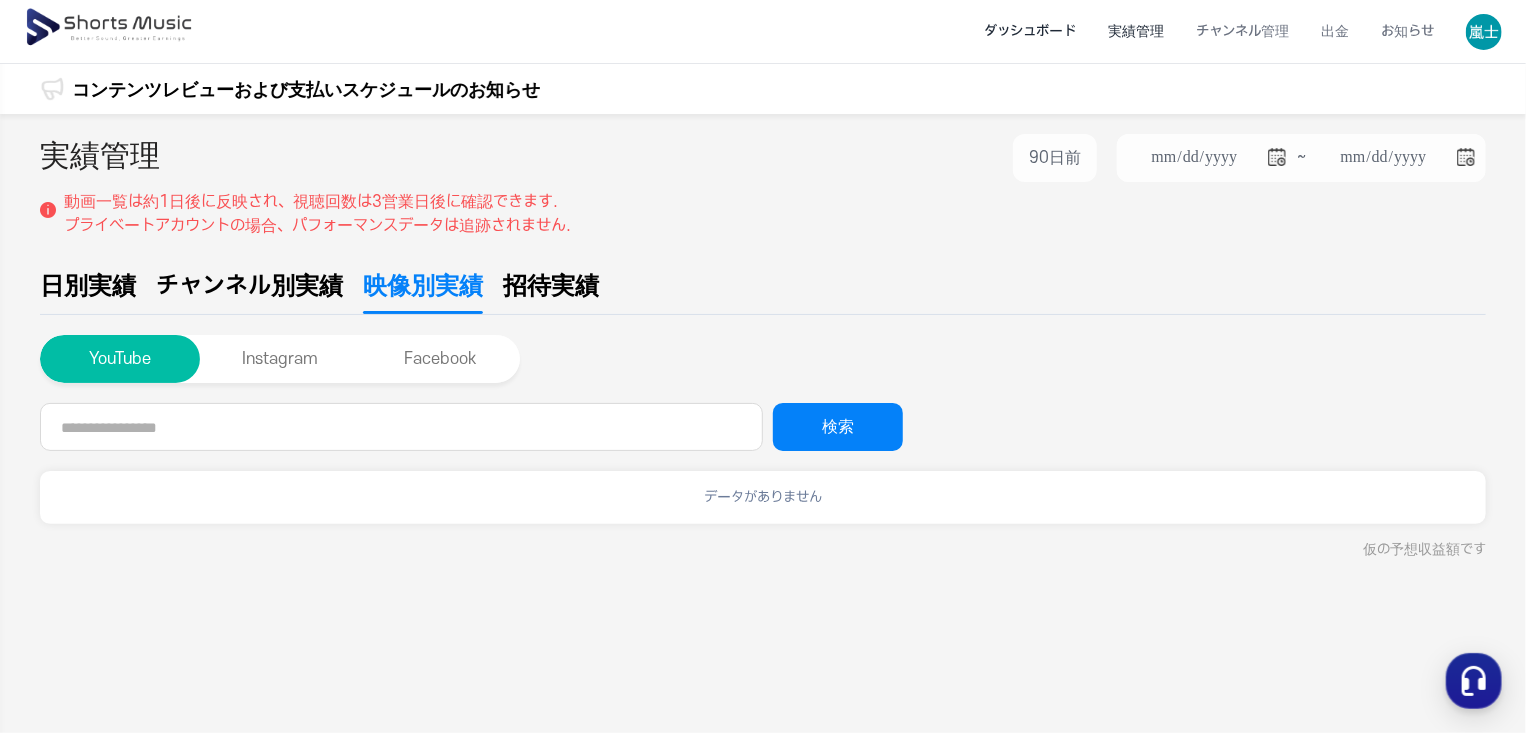 click on "ダッシュボード" at bounding box center [1030, 31] 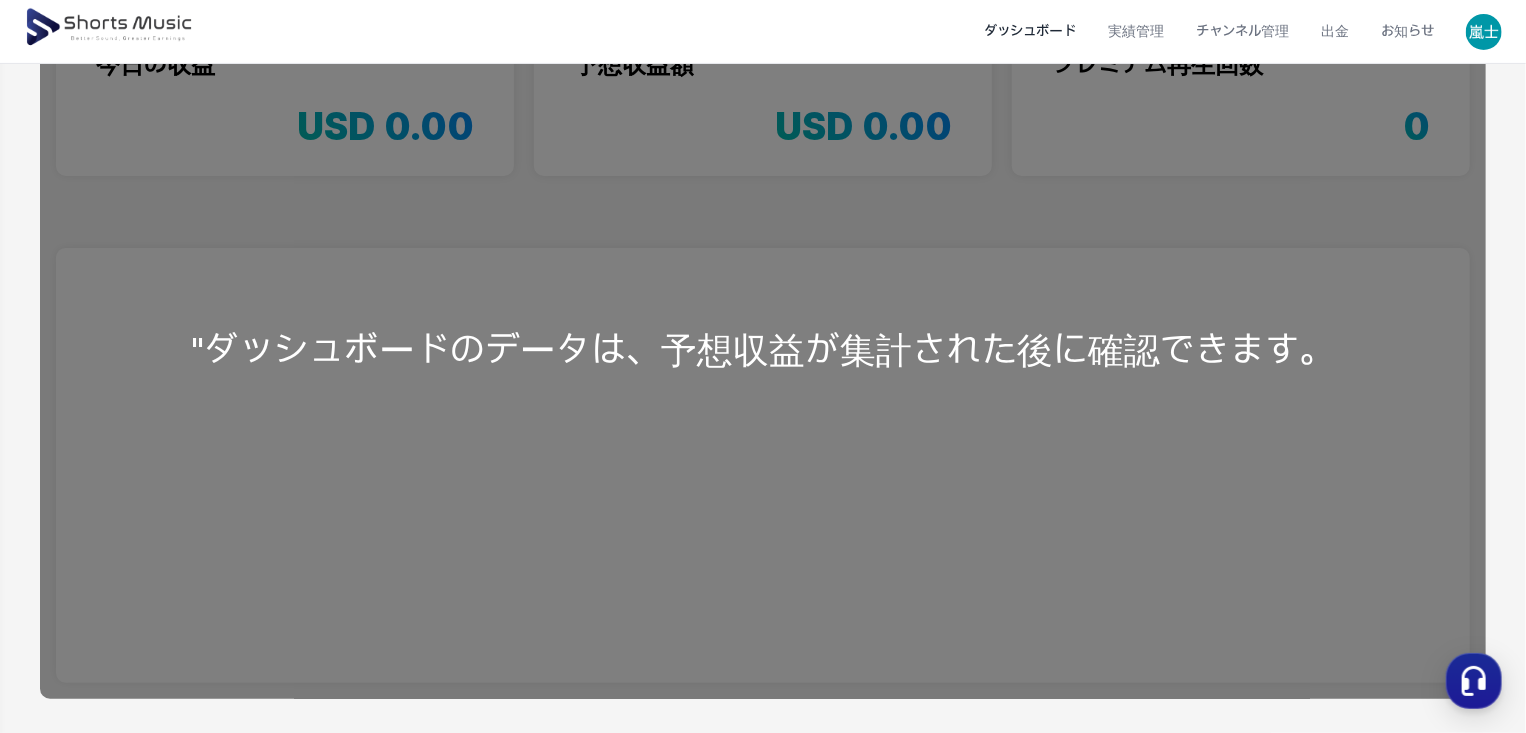 scroll, scrollTop: 0, scrollLeft: 0, axis: both 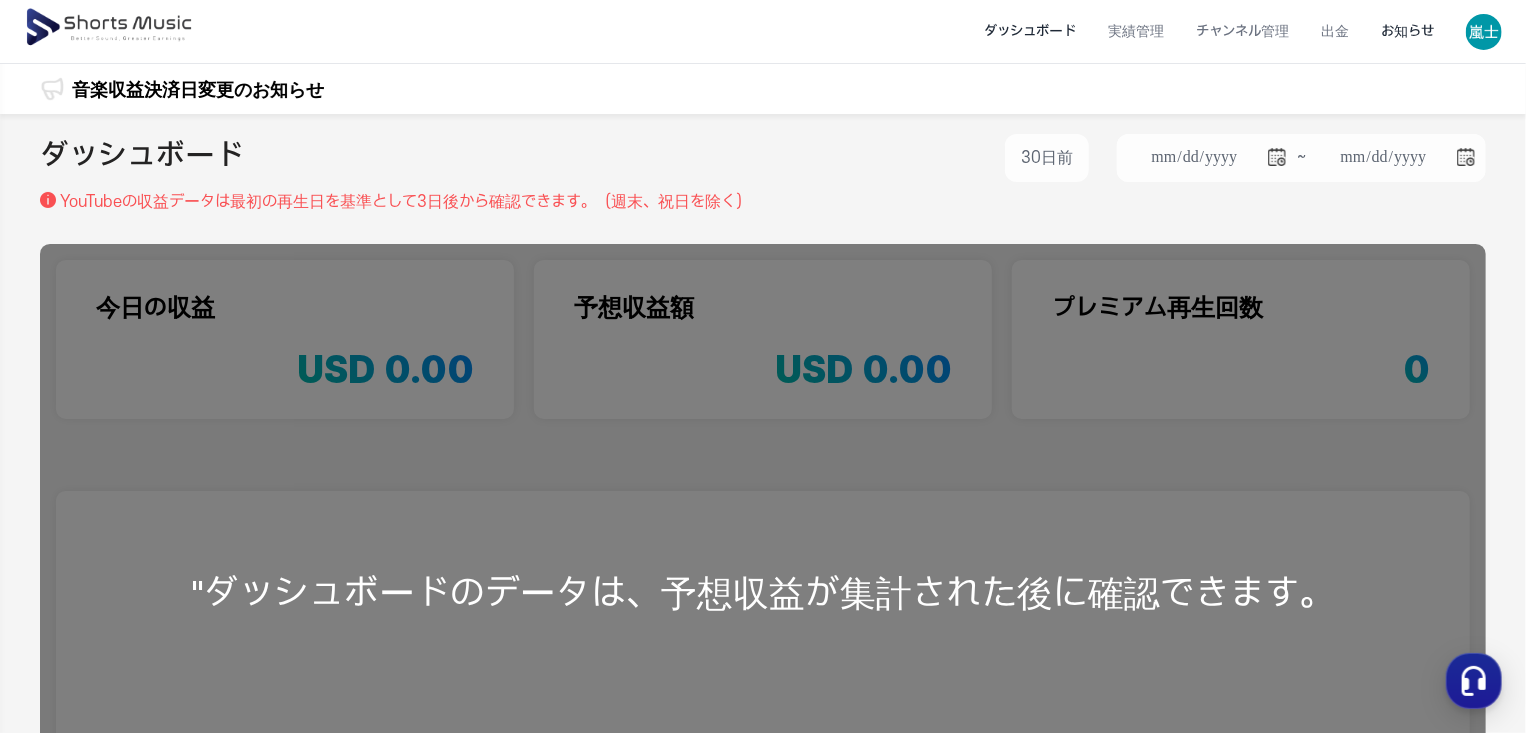 click on "お知らせ" at bounding box center [1407, 31] 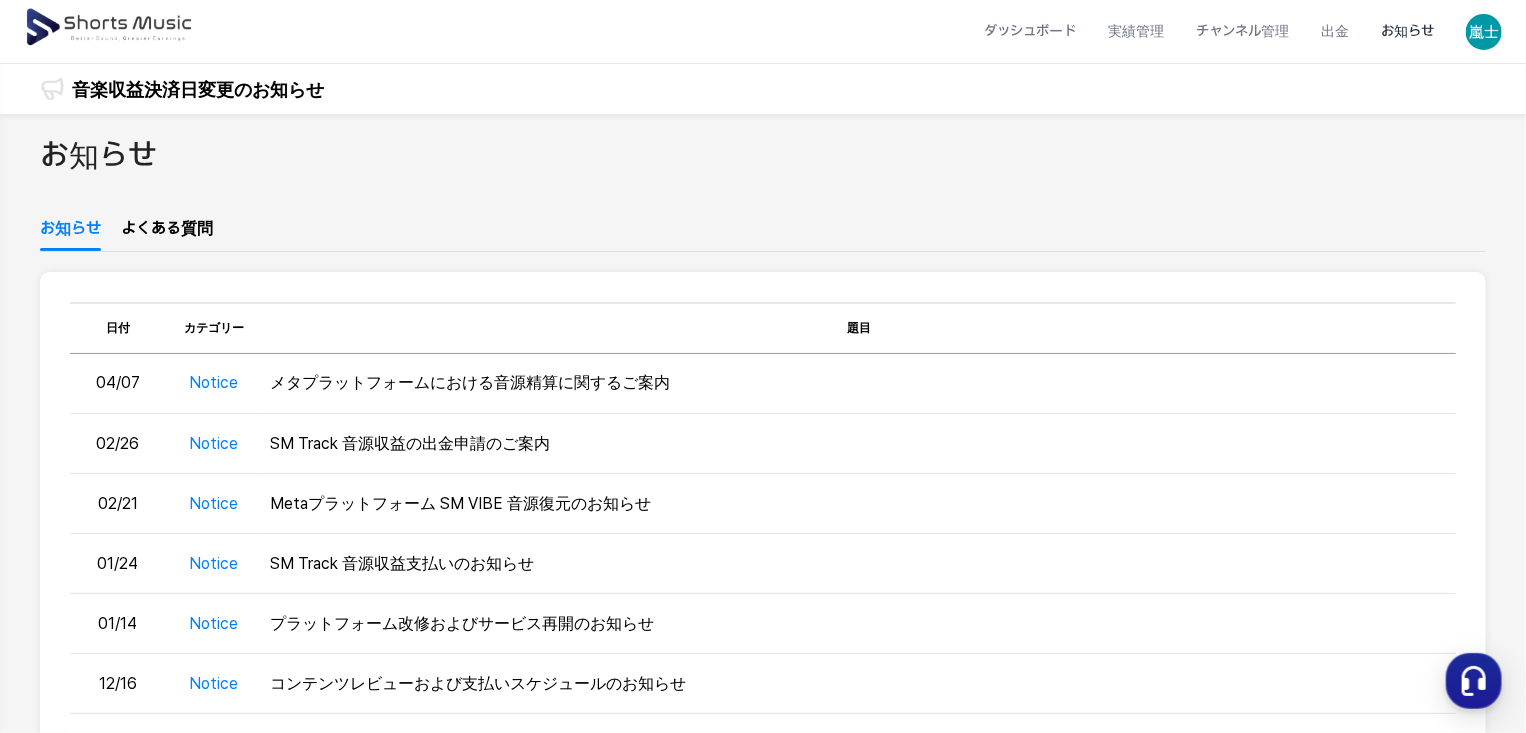 click at bounding box center [110, 28] 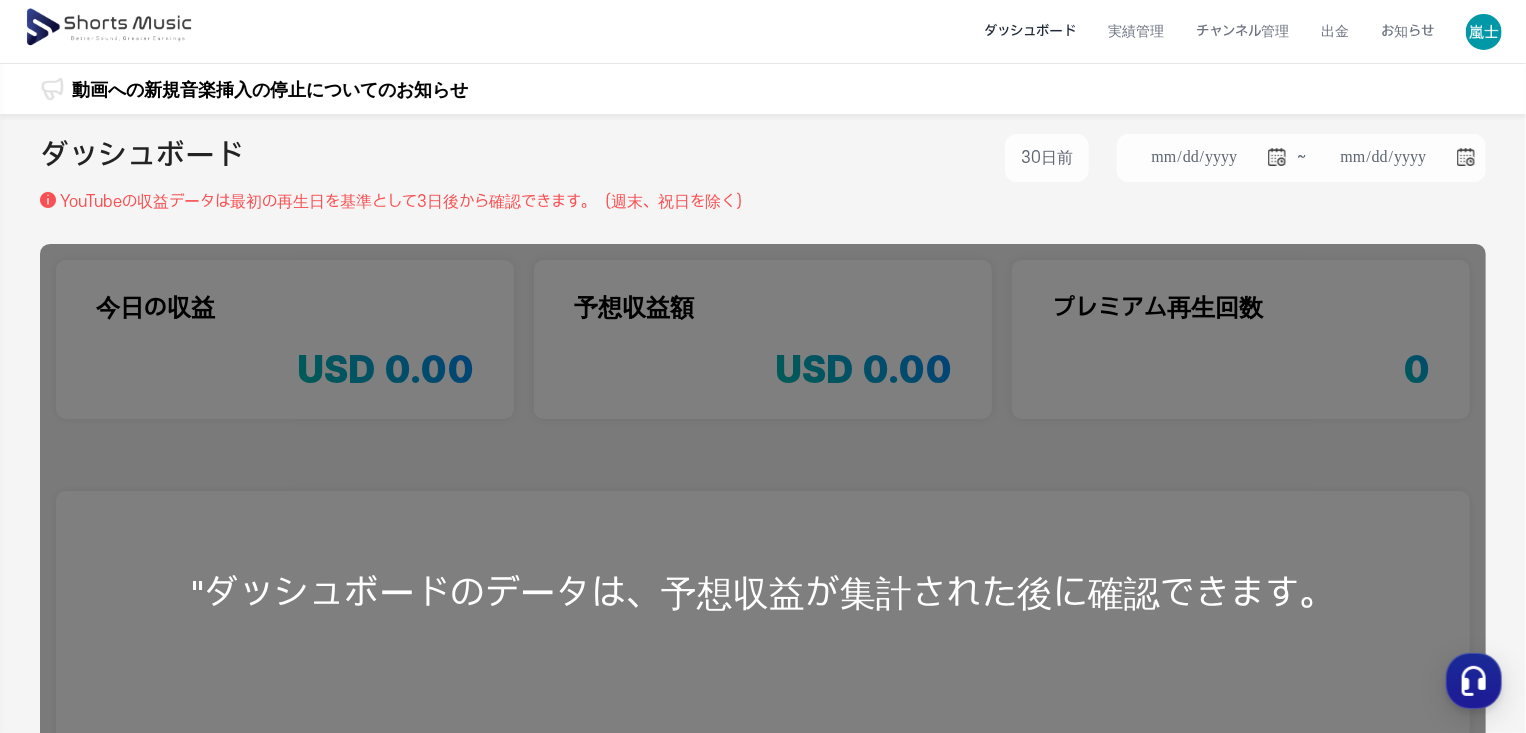click on "動画への新規音楽挿入の停止についてのお知らせ" at bounding box center [270, 89] 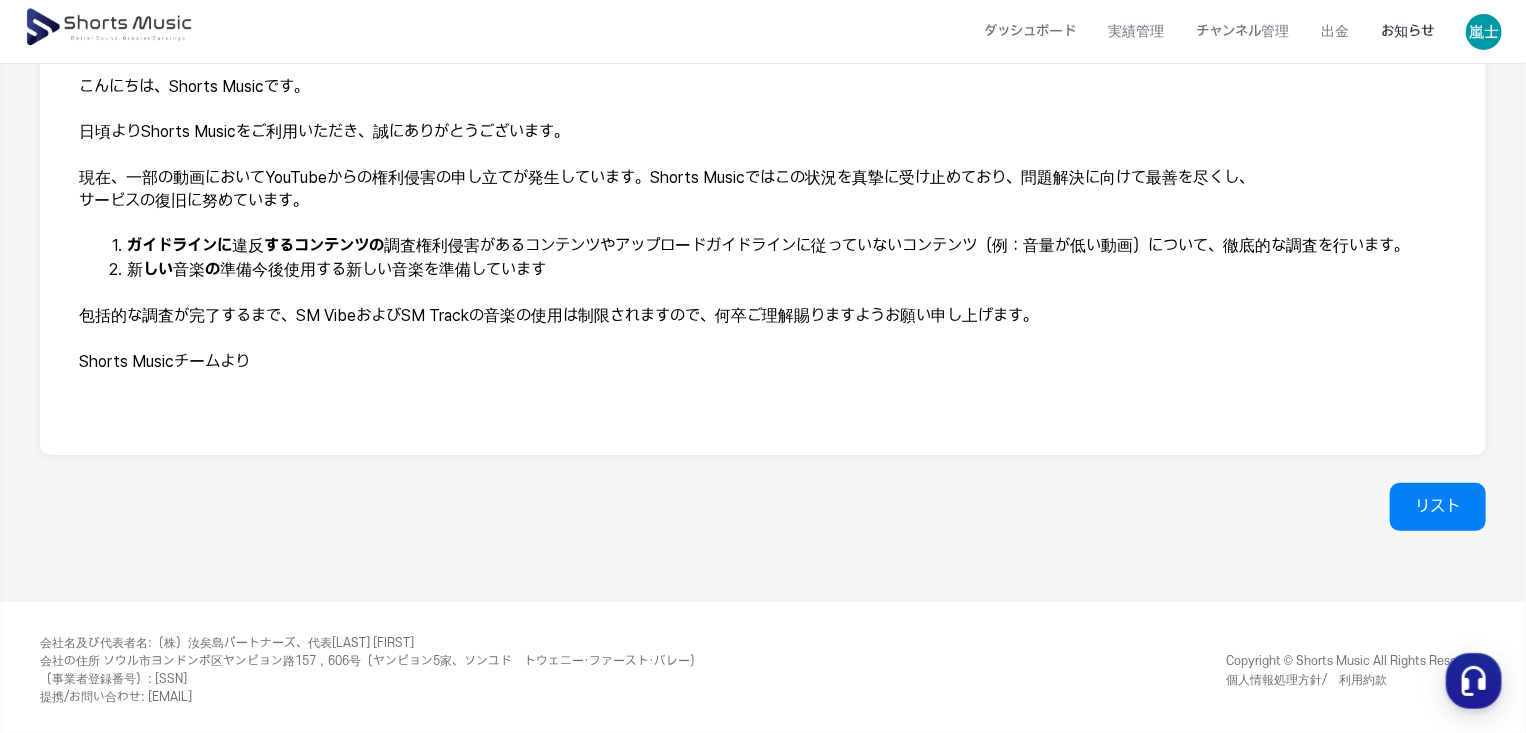 scroll, scrollTop: 336, scrollLeft: 0, axis: vertical 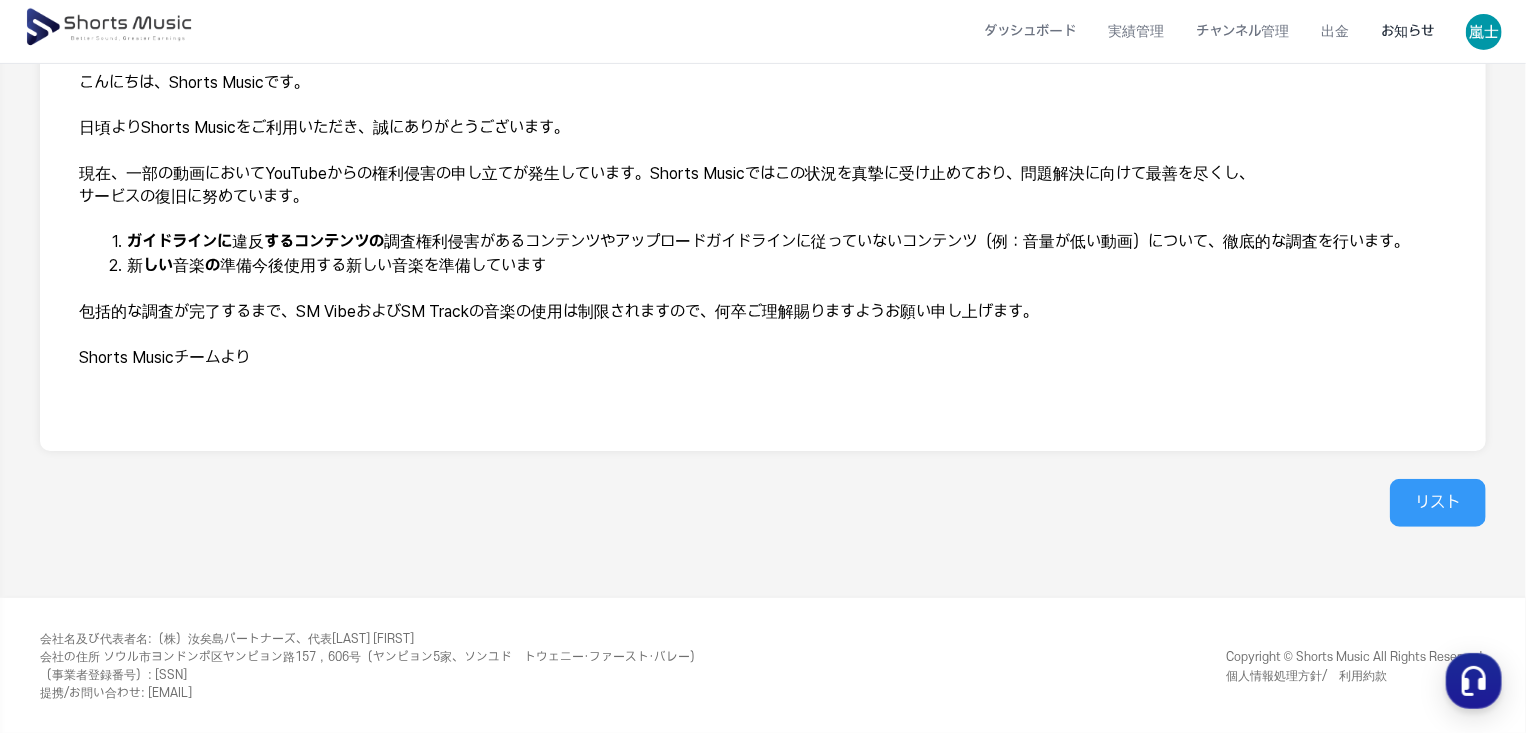 drag, startPoint x: 1382, startPoint y: 531, endPoint x: 1392, endPoint y: 539, distance: 12.806249 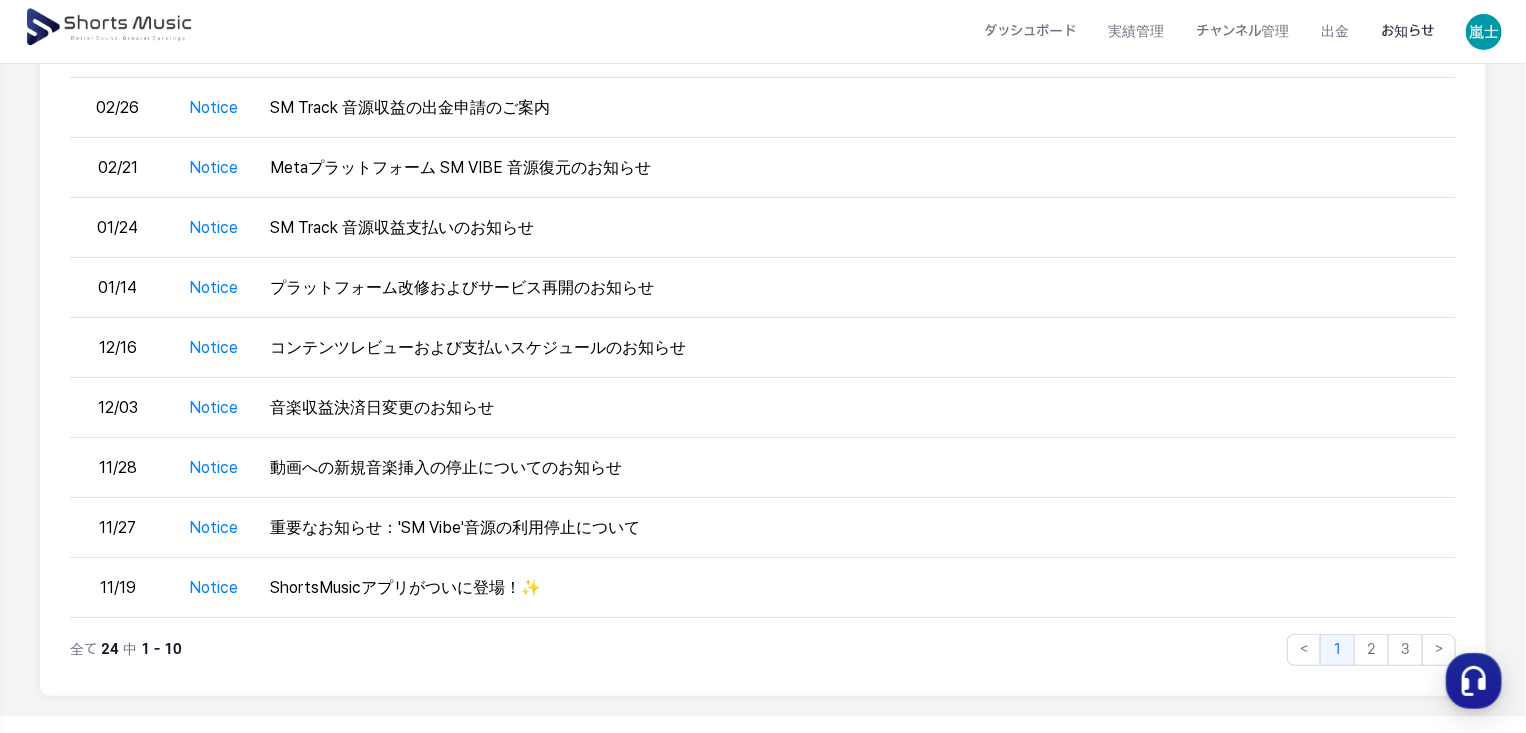 scroll, scrollTop: 0, scrollLeft: 0, axis: both 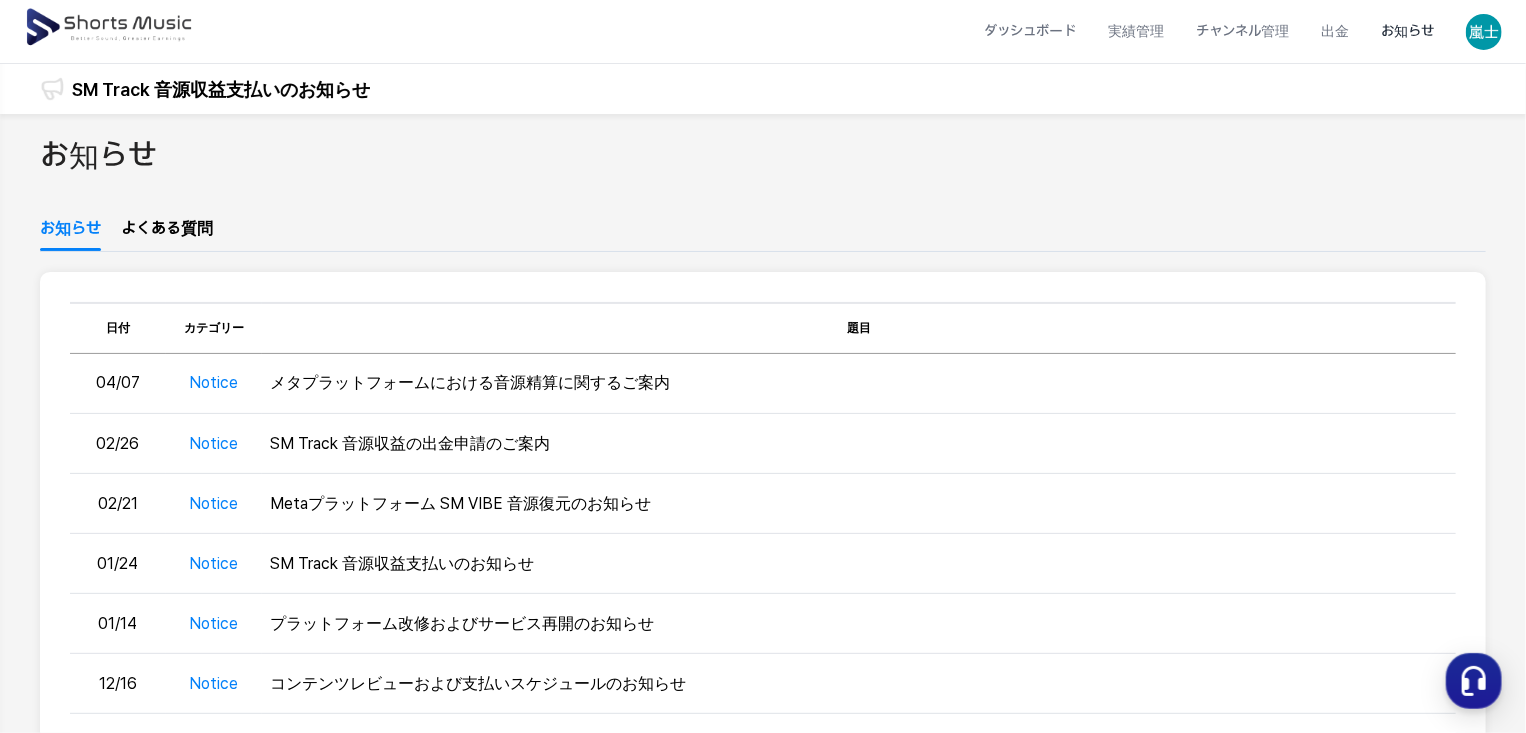 click on "よくある質問" at bounding box center (167, 234) 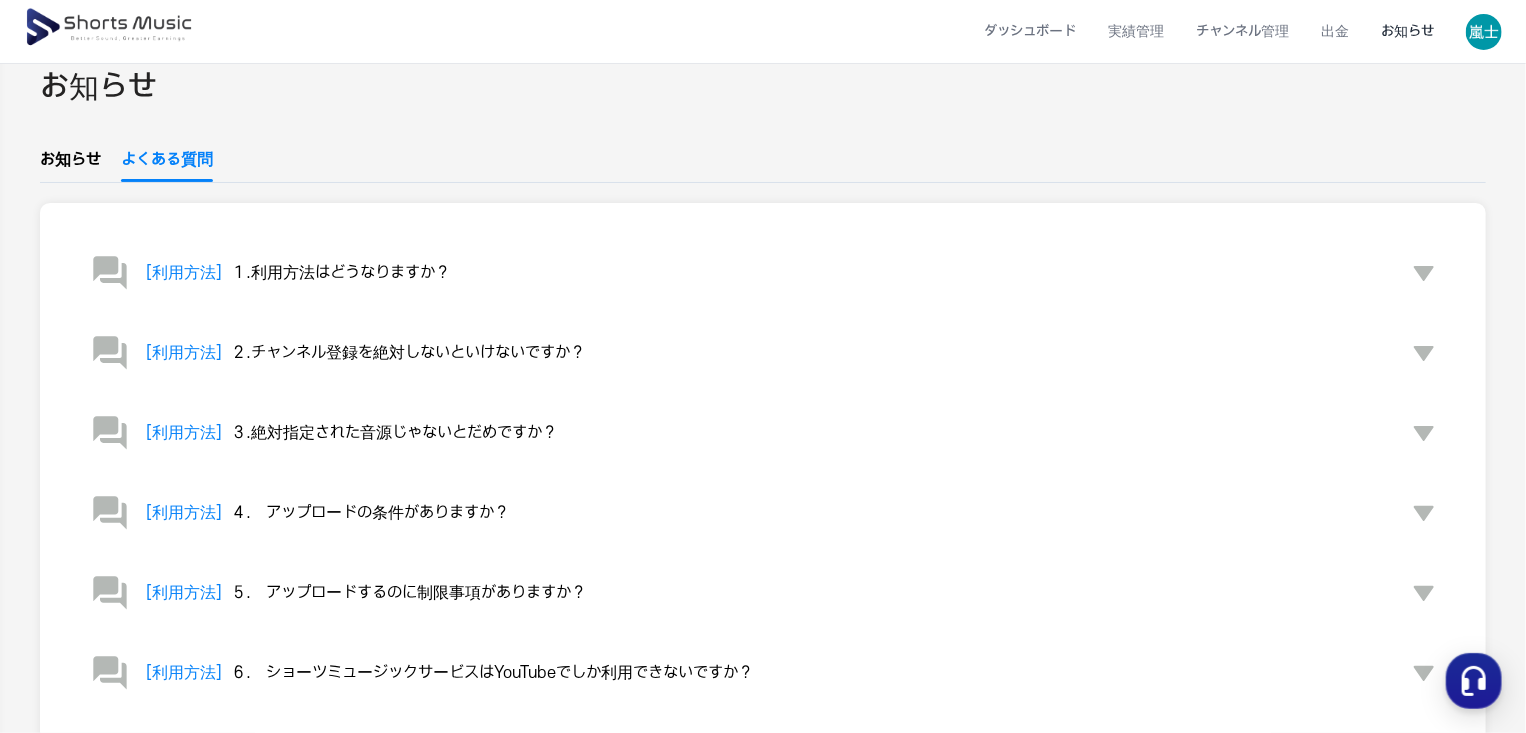 scroll, scrollTop: 100, scrollLeft: 0, axis: vertical 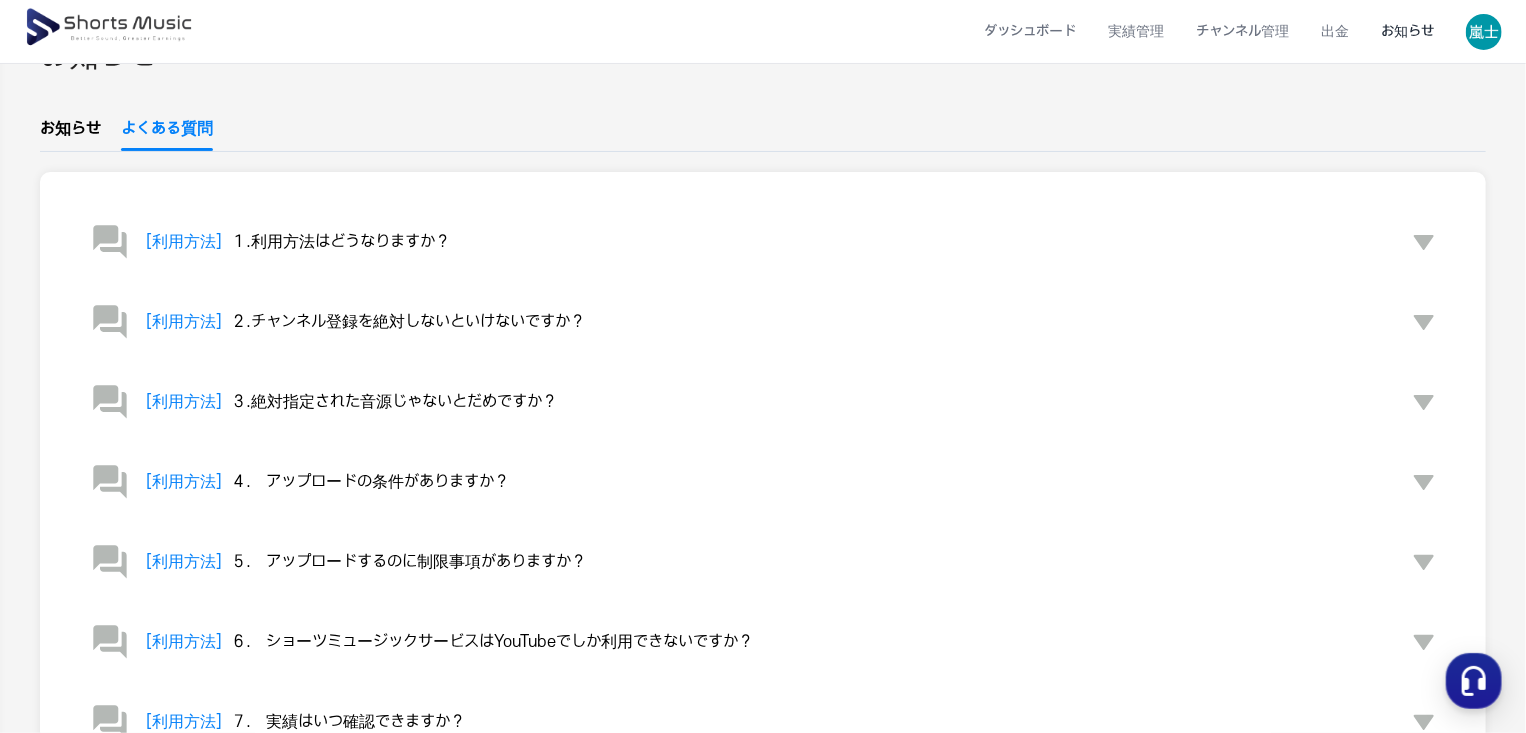 click on "３.絶対指定された音源じゃないとだめですか？" at bounding box center [394, 402] 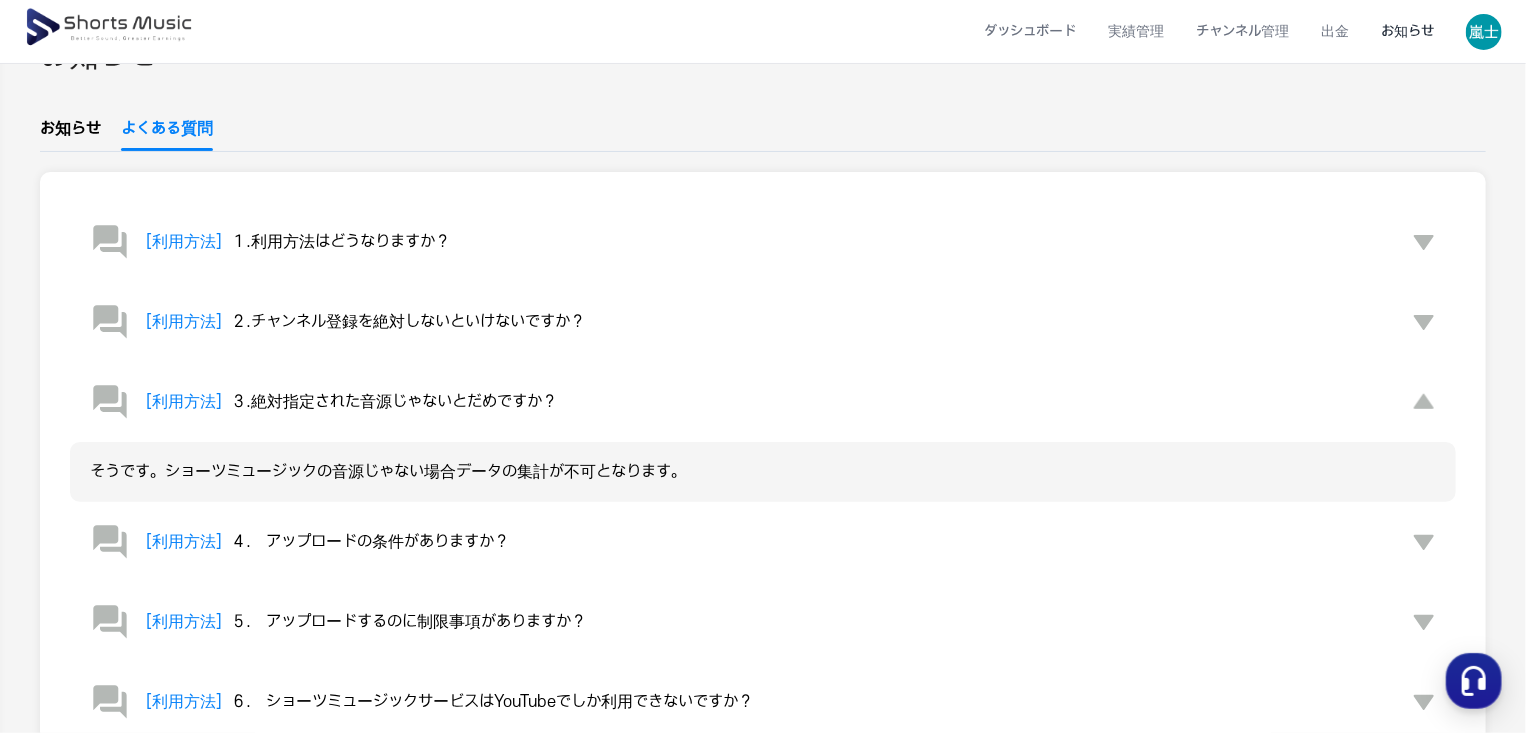 click on "そうです。ショーツミュージックの音源じゃない場合データの集計が不可となります。" at bounding box center [763, 472] 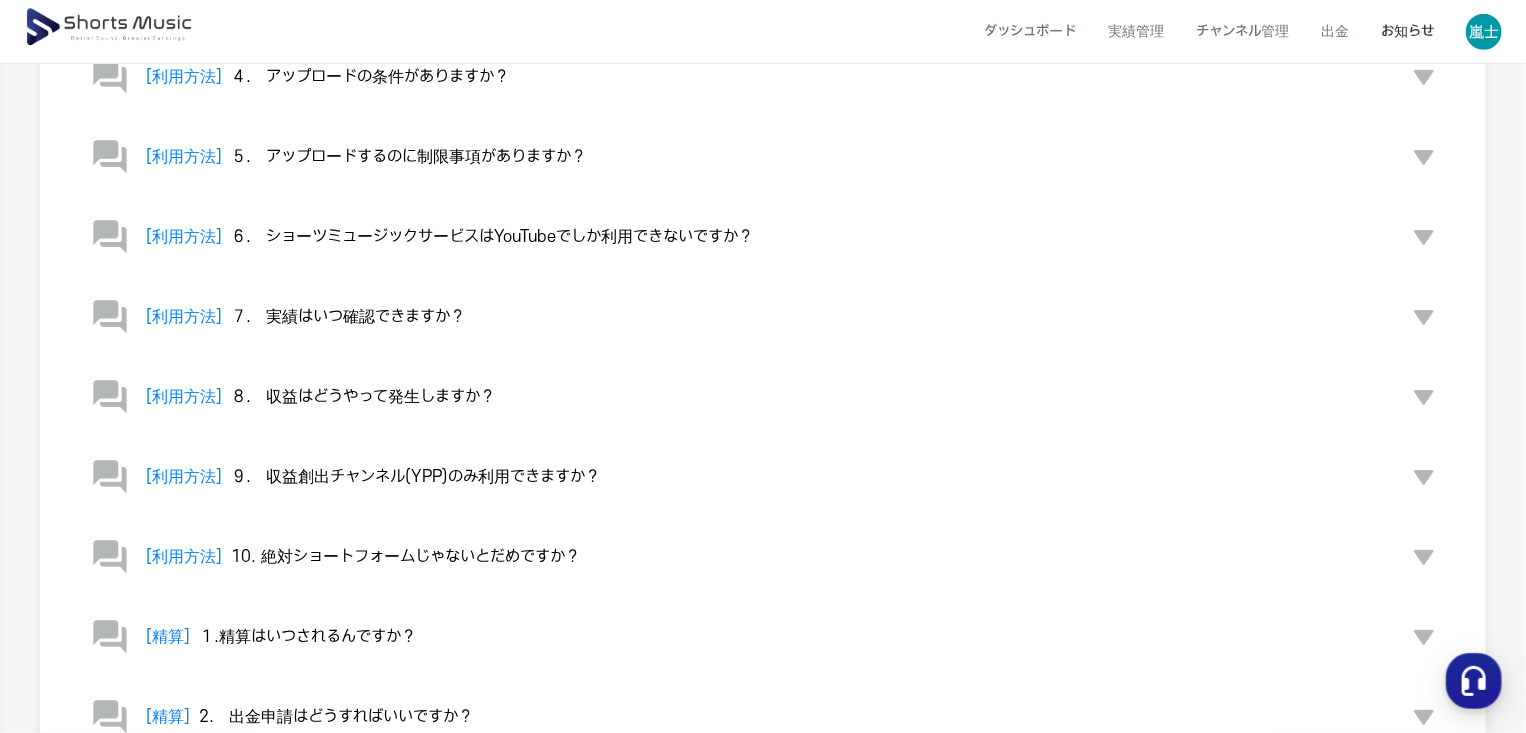 scroll, scrollTop: 600, scrollLeft: 0, axis: vertical 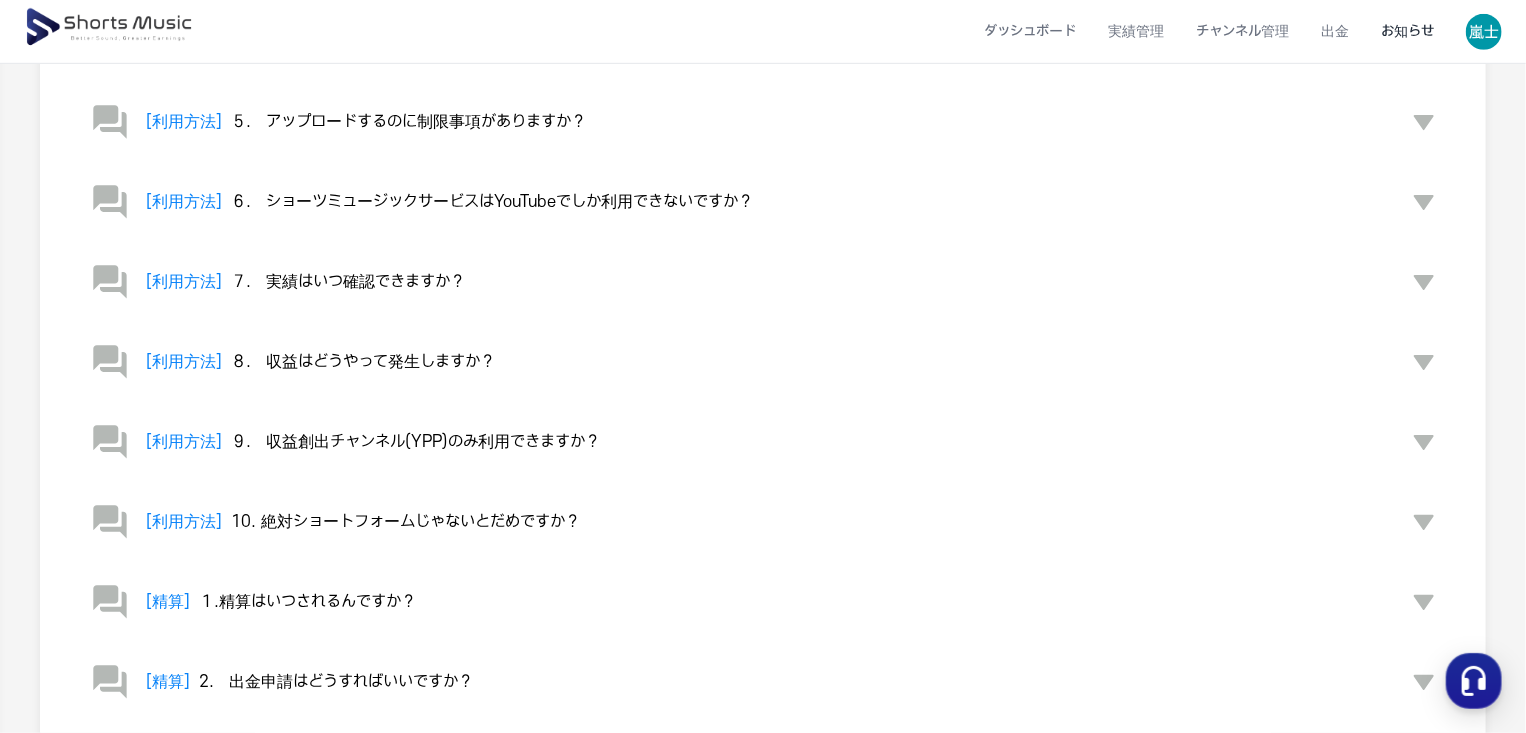 click on "８.　収益はどうやって発生しますか？" at bounding box center (363, 362) 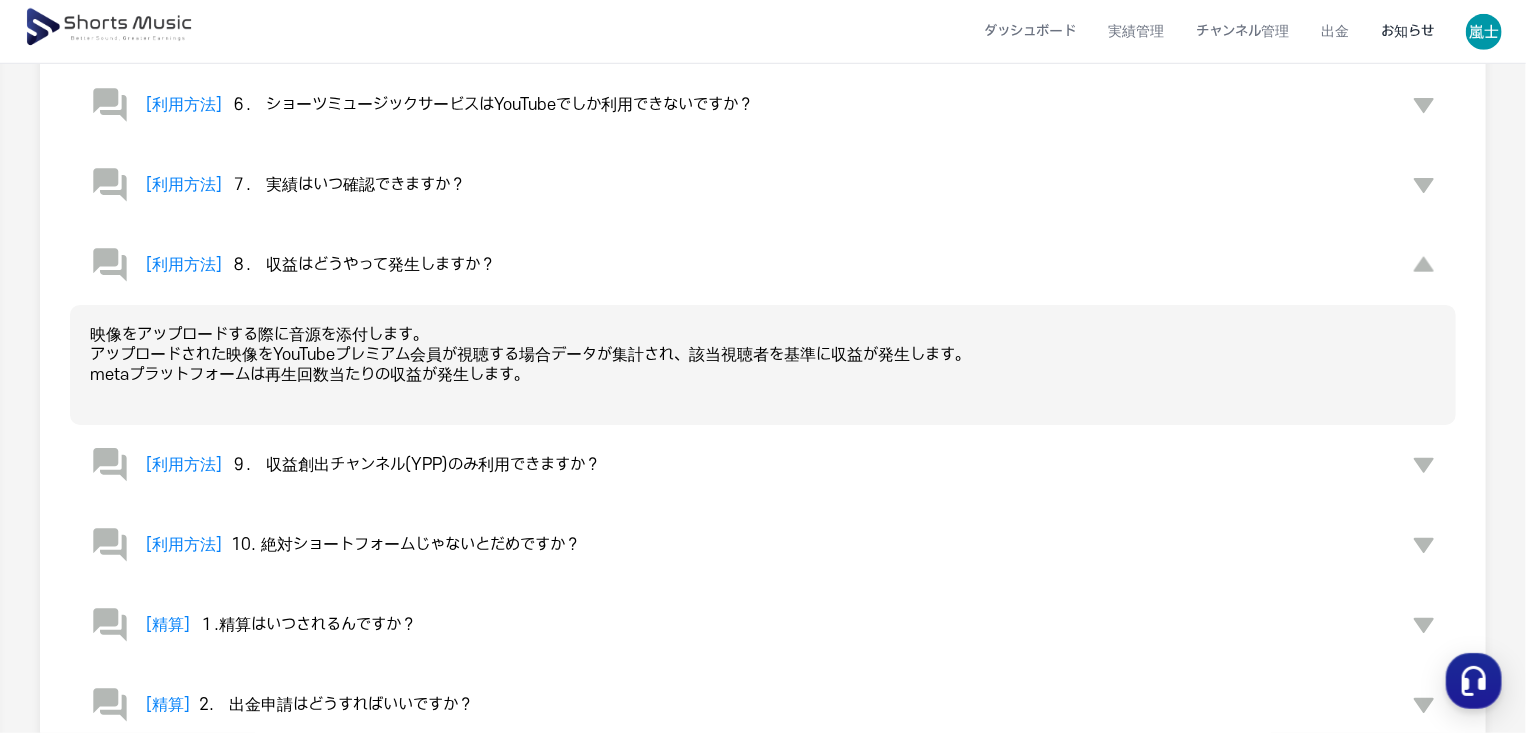 scroll, scrollTop: 700, scrollLeft: 0, axis: vertical 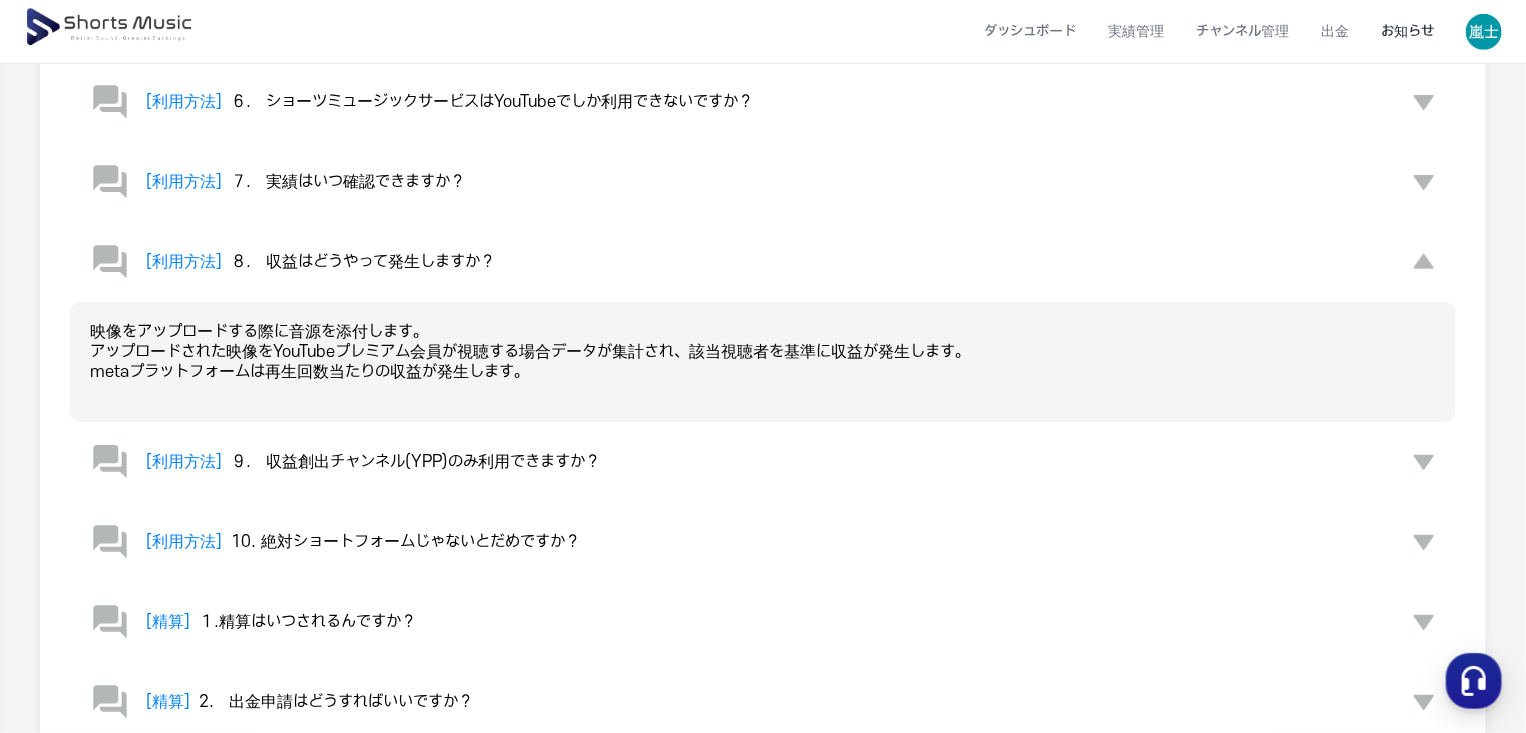 click on "10. 絶対ショートフォームじゃないとだめですか？" at bounding box center [405, 542] 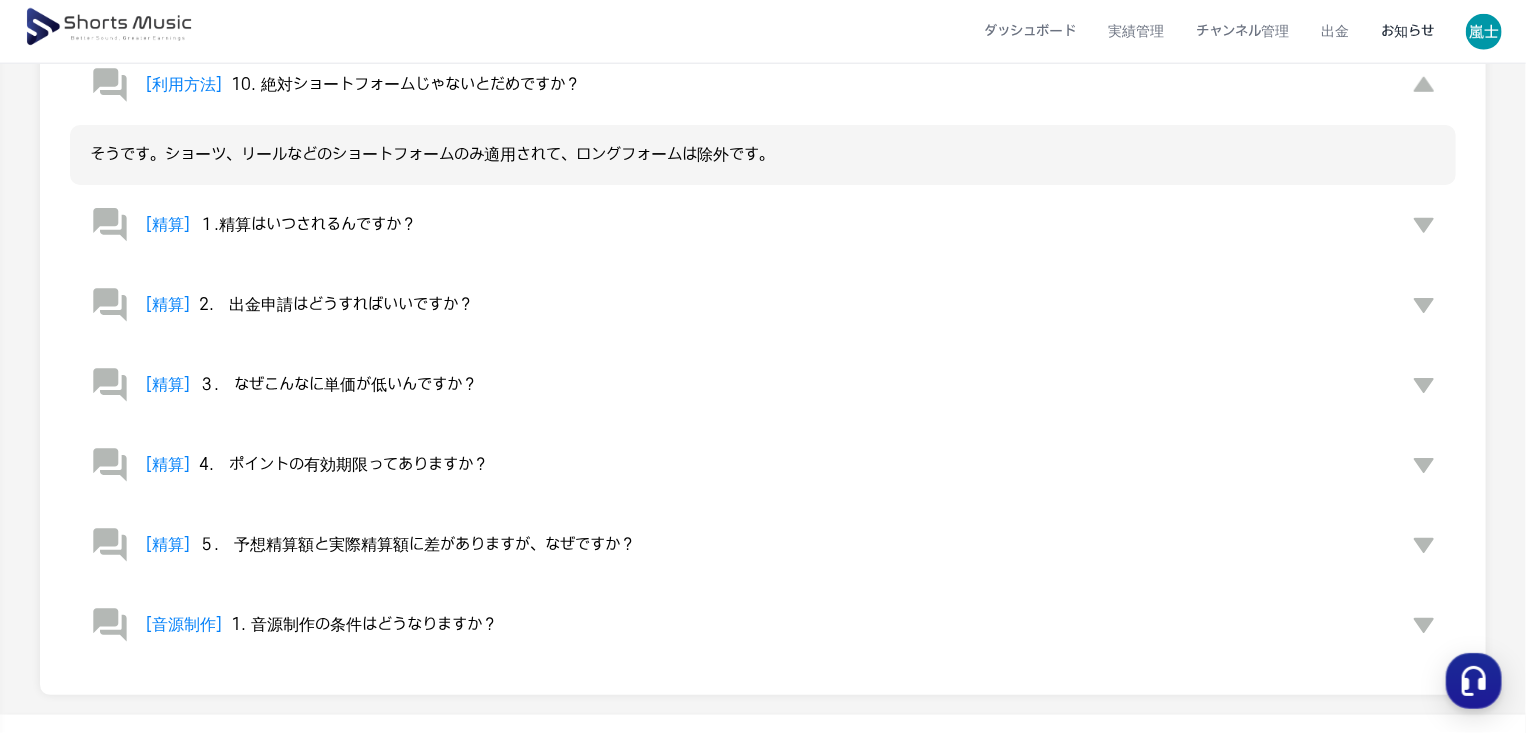scroll, scrollTop: 1200, scrollLeft: 0, axis: vertical 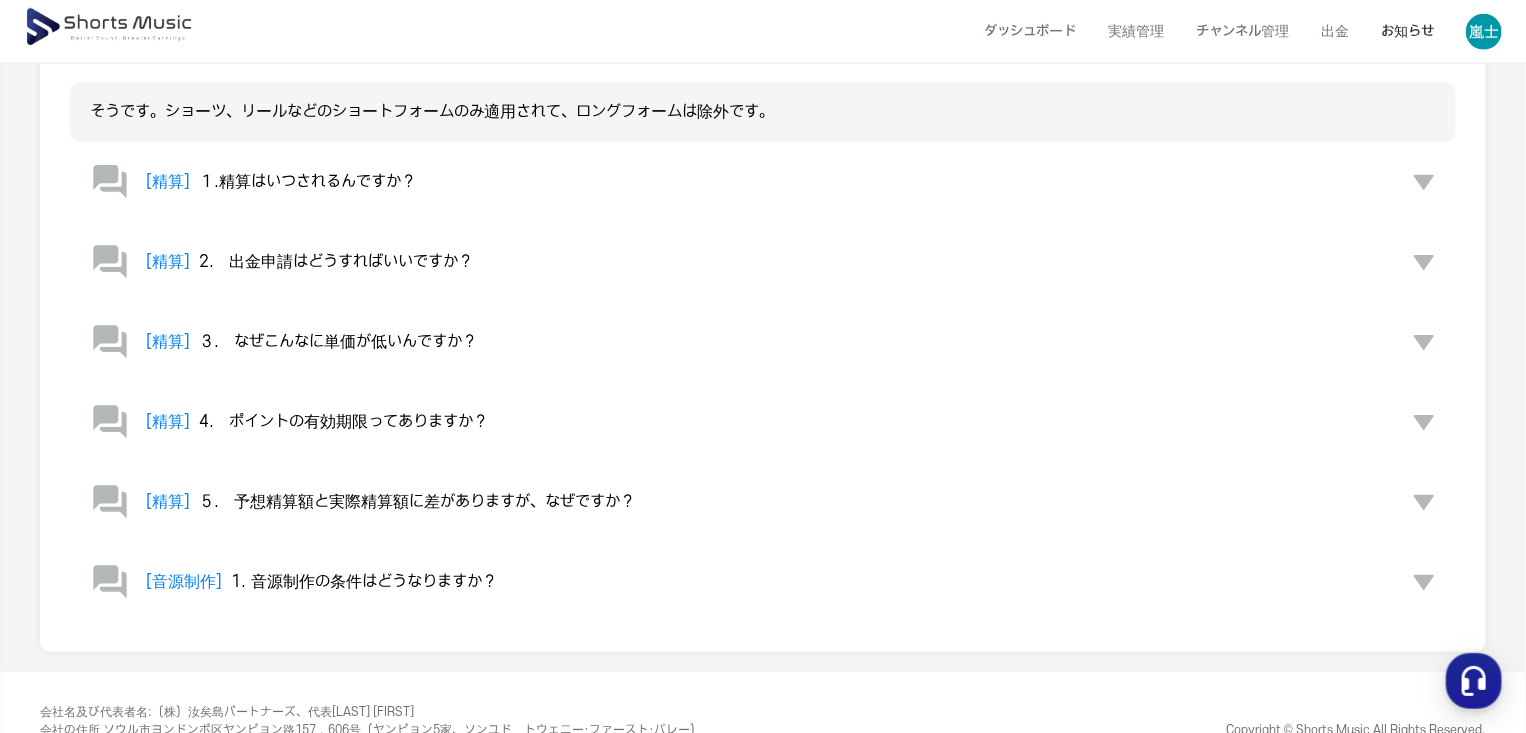 click on "３.　なぜこんなに単価が低いんですか？" at bounding box center [338, 342] 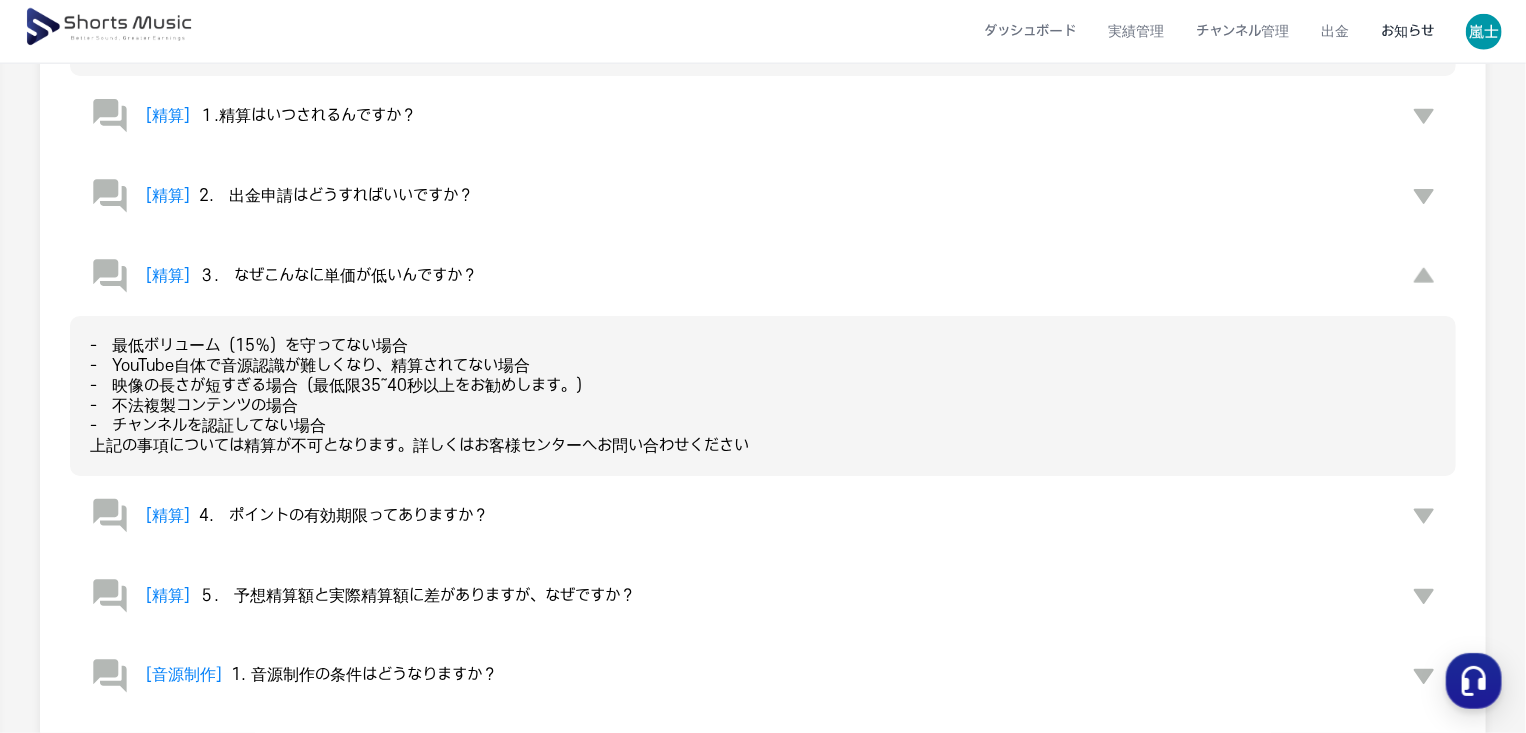 scroll, scrollTop: 1300, scrollLeft: 0, axis: vertical 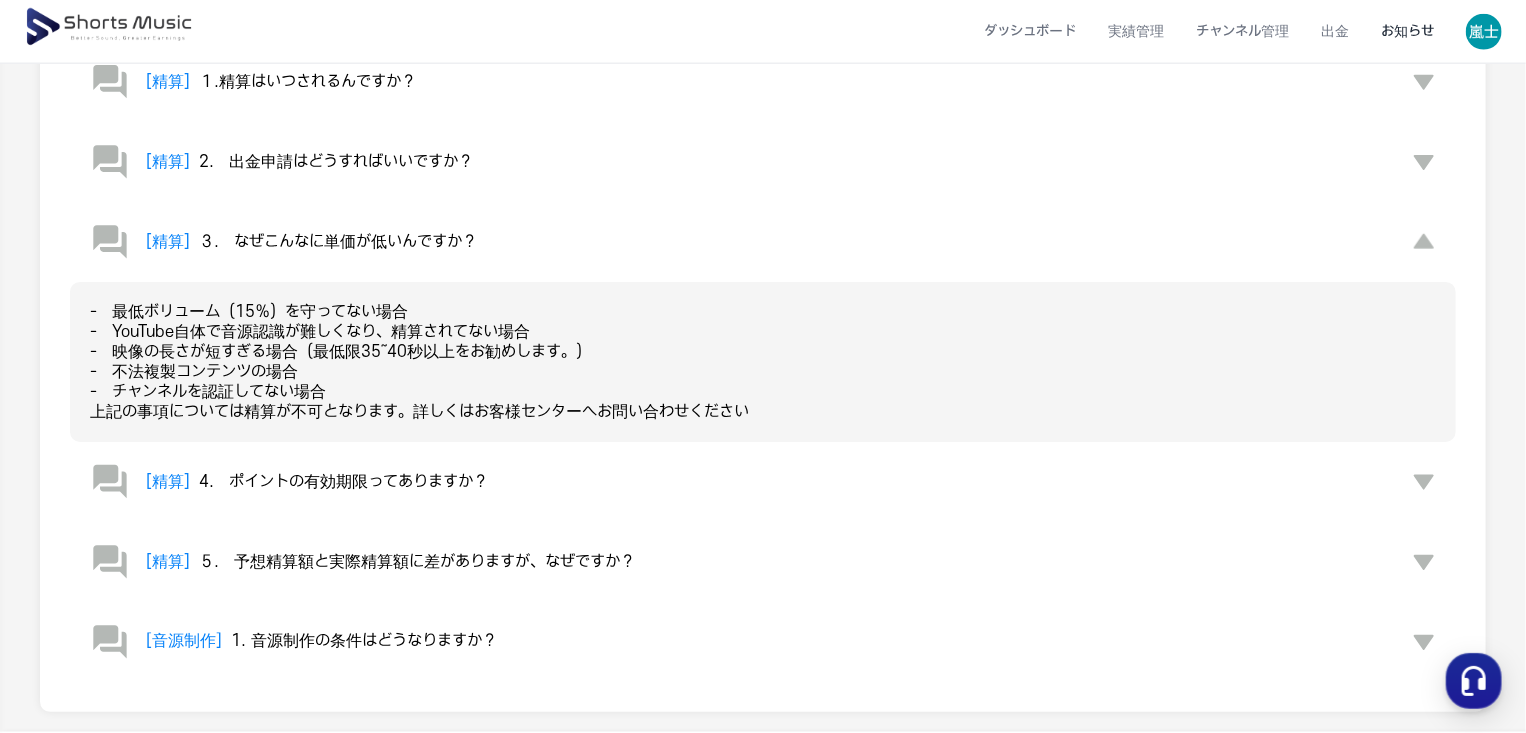 click on "1. 音源制作の条件はどうなりますか？" at bounding box center [364, 642] 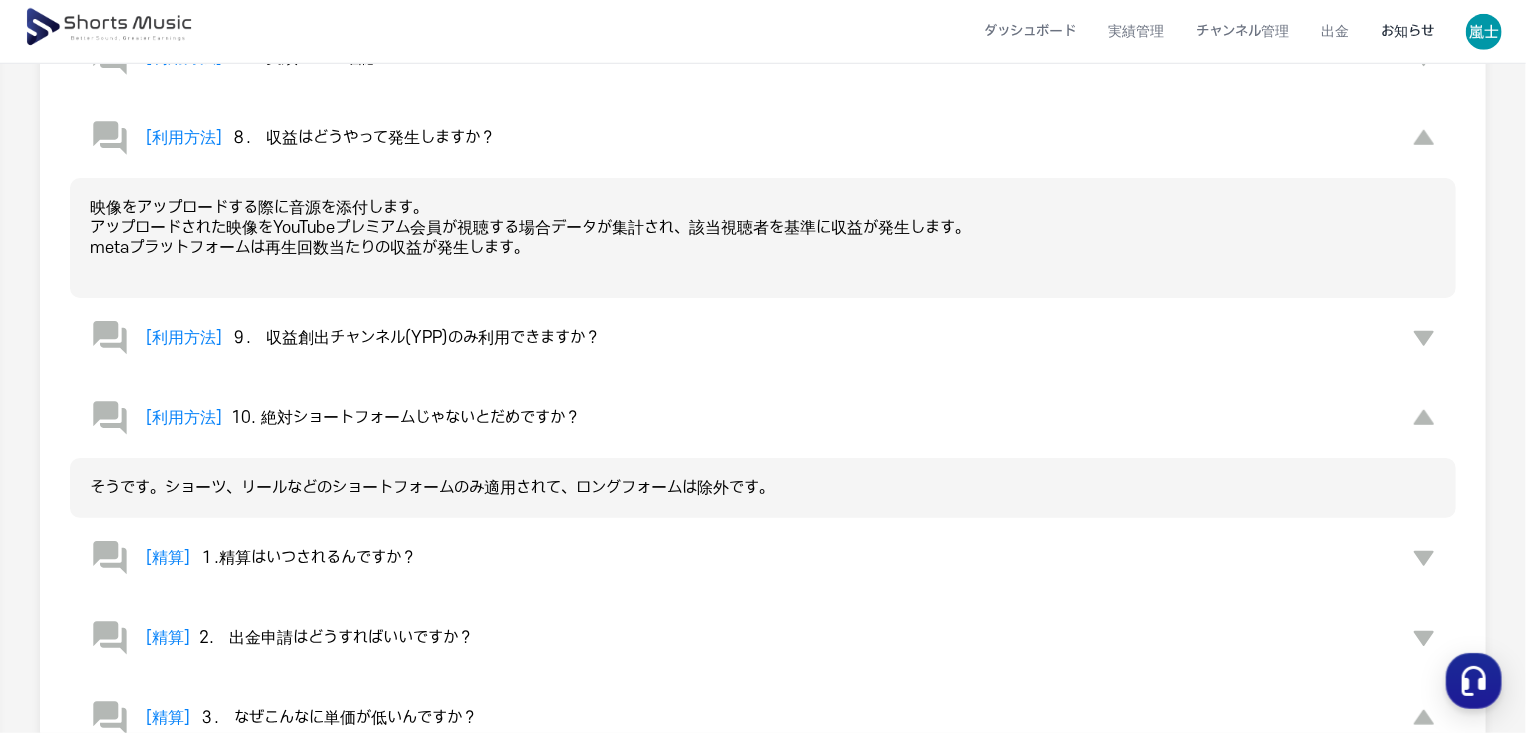 scroll, scrollTop: 0, scrollLeft: 0, axis: both 